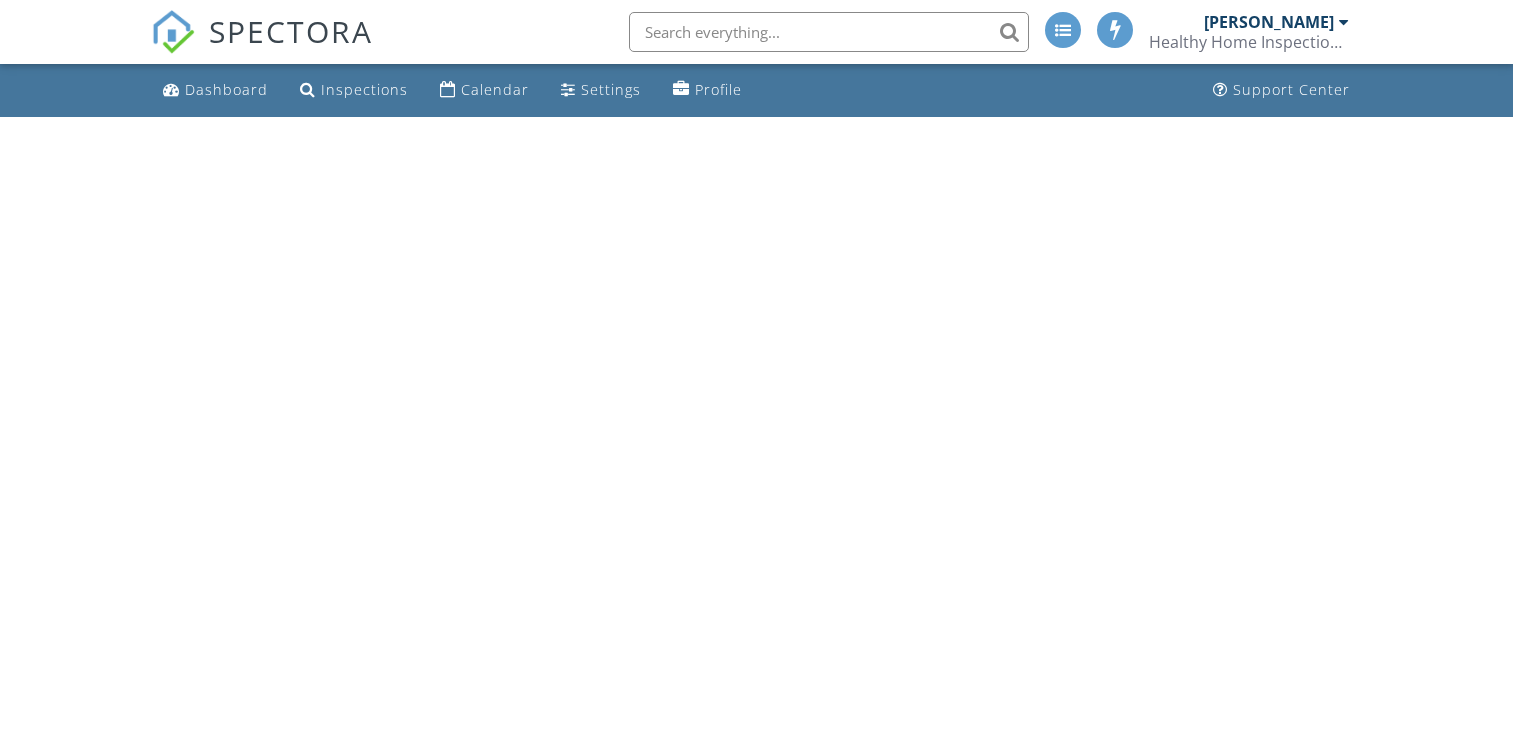 scroll, scrollTop: 0, scrollLeft: 0, axis: both 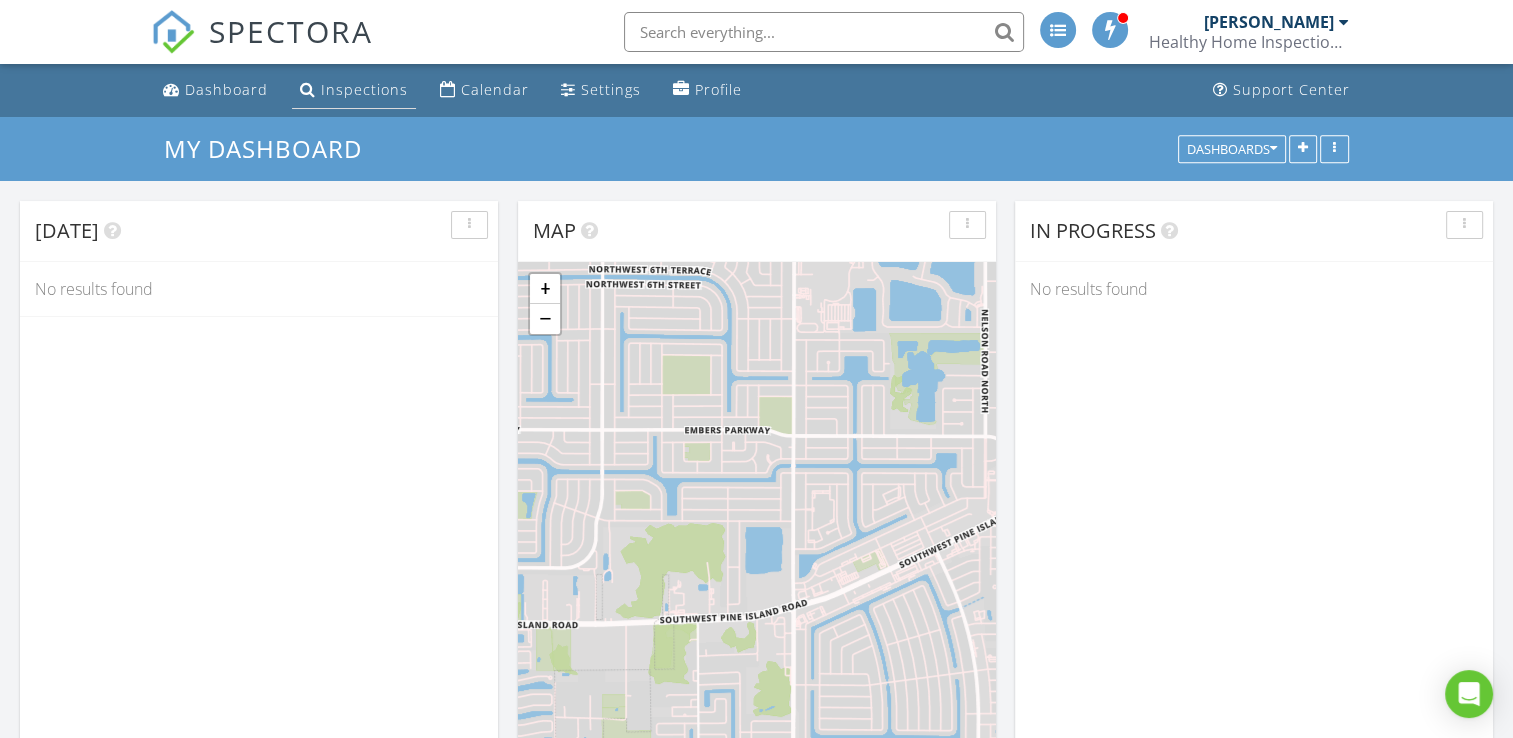 click on "Inspections" at bounding box center (364, 89) 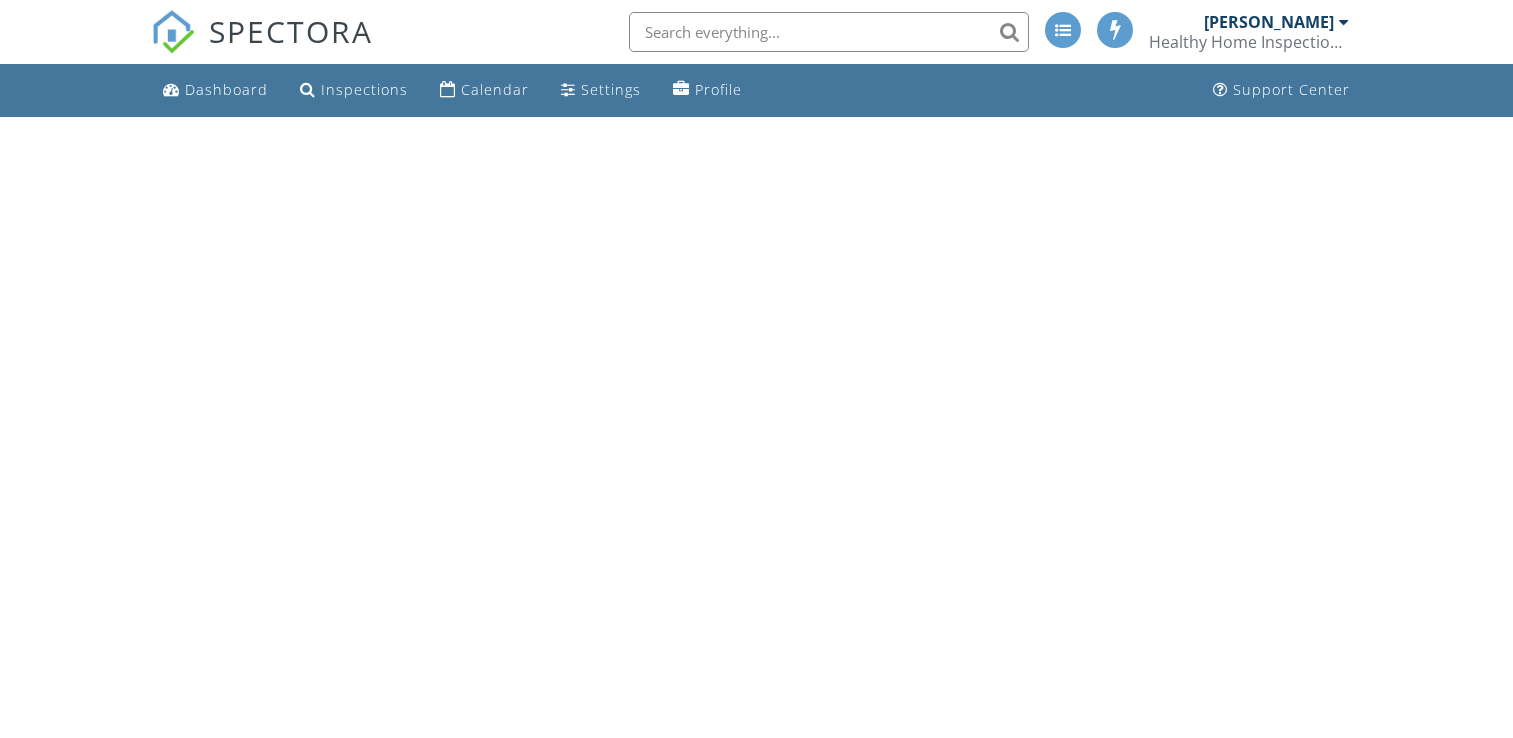 scroll, scrollTop: 0, scrollLeft: 0, axis: both 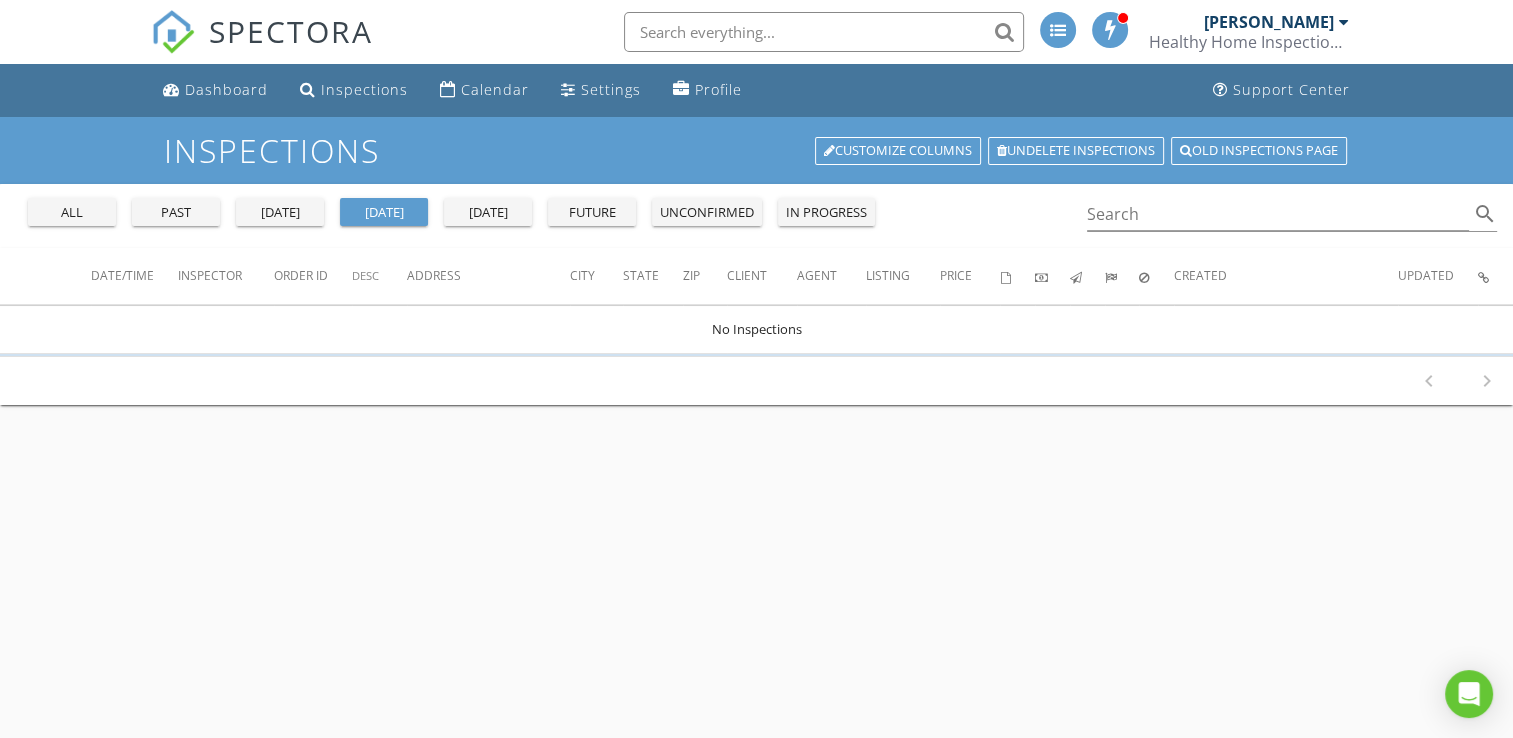 click on "past" at bounding box center (176, 213) 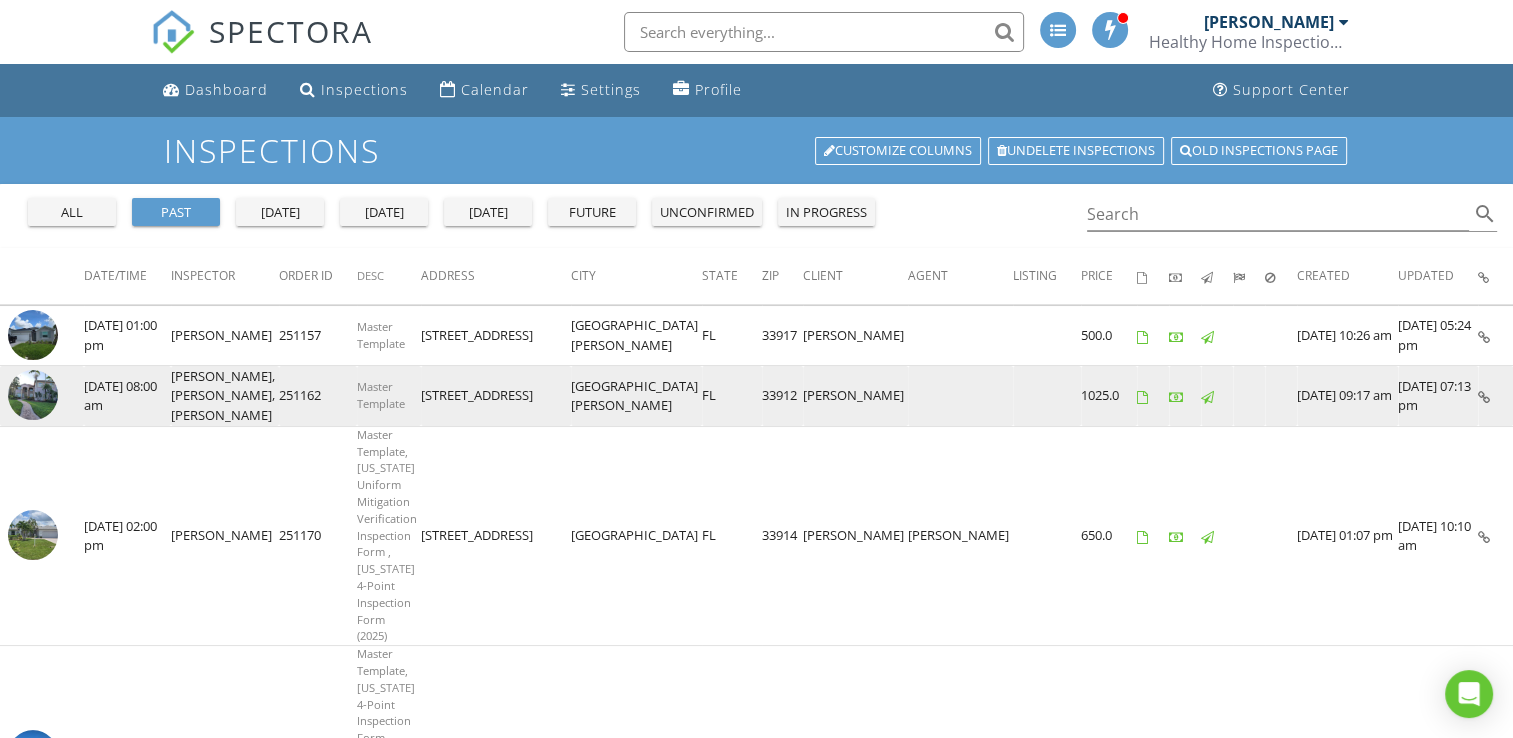 click at bounding box center (1484, 397) 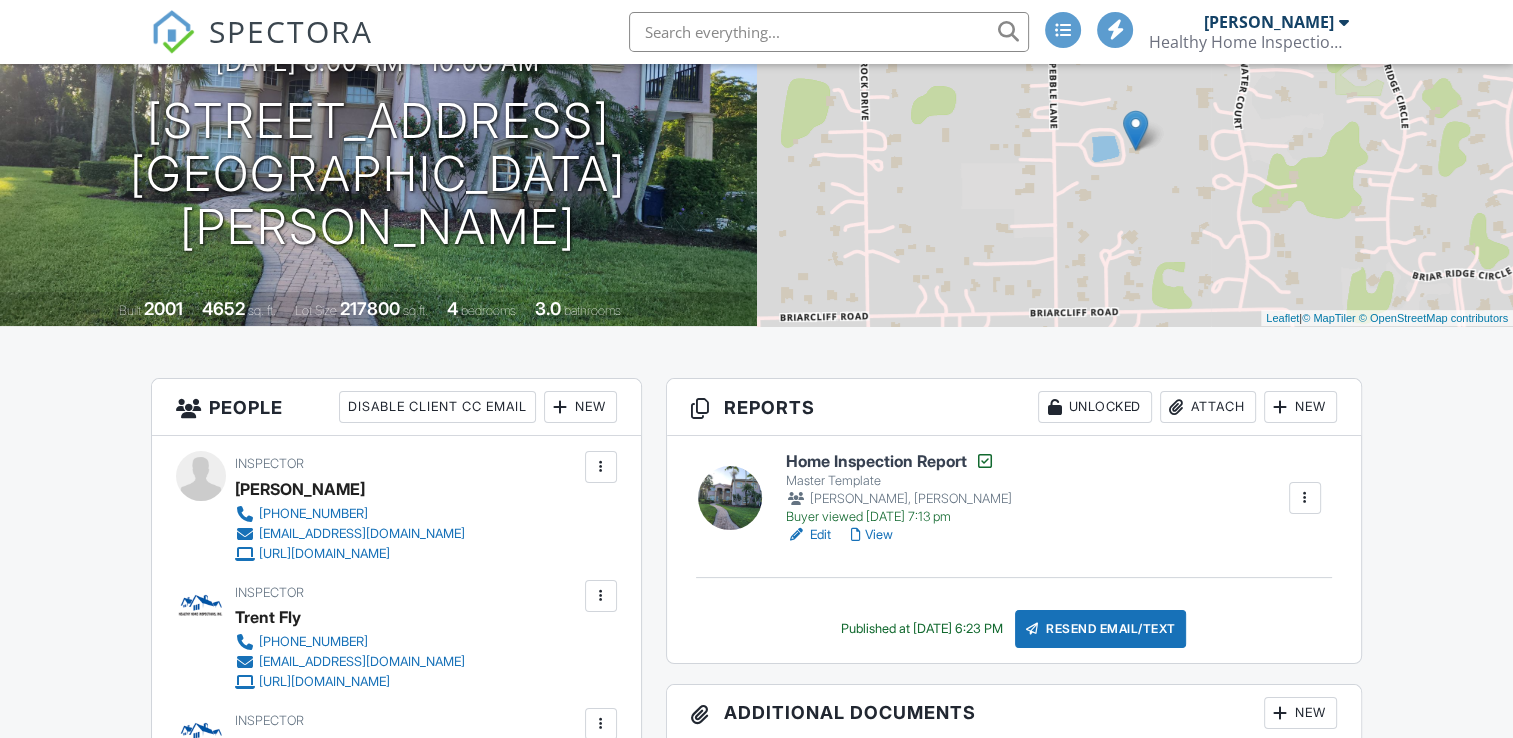 scroll, scrollTop: 208, scrollLeft: 0, axis: vertical 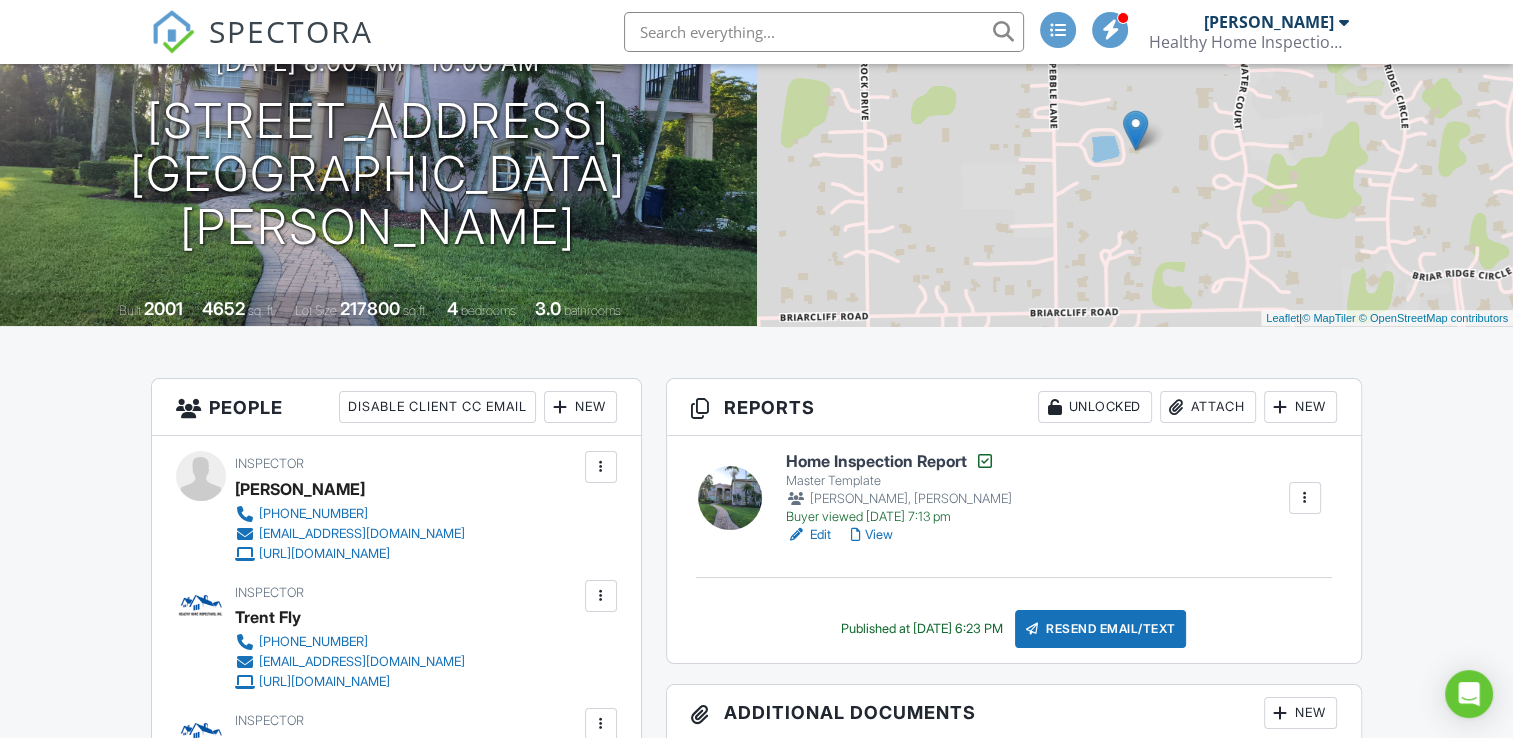 click on "View" at bounding box center [872, 535] 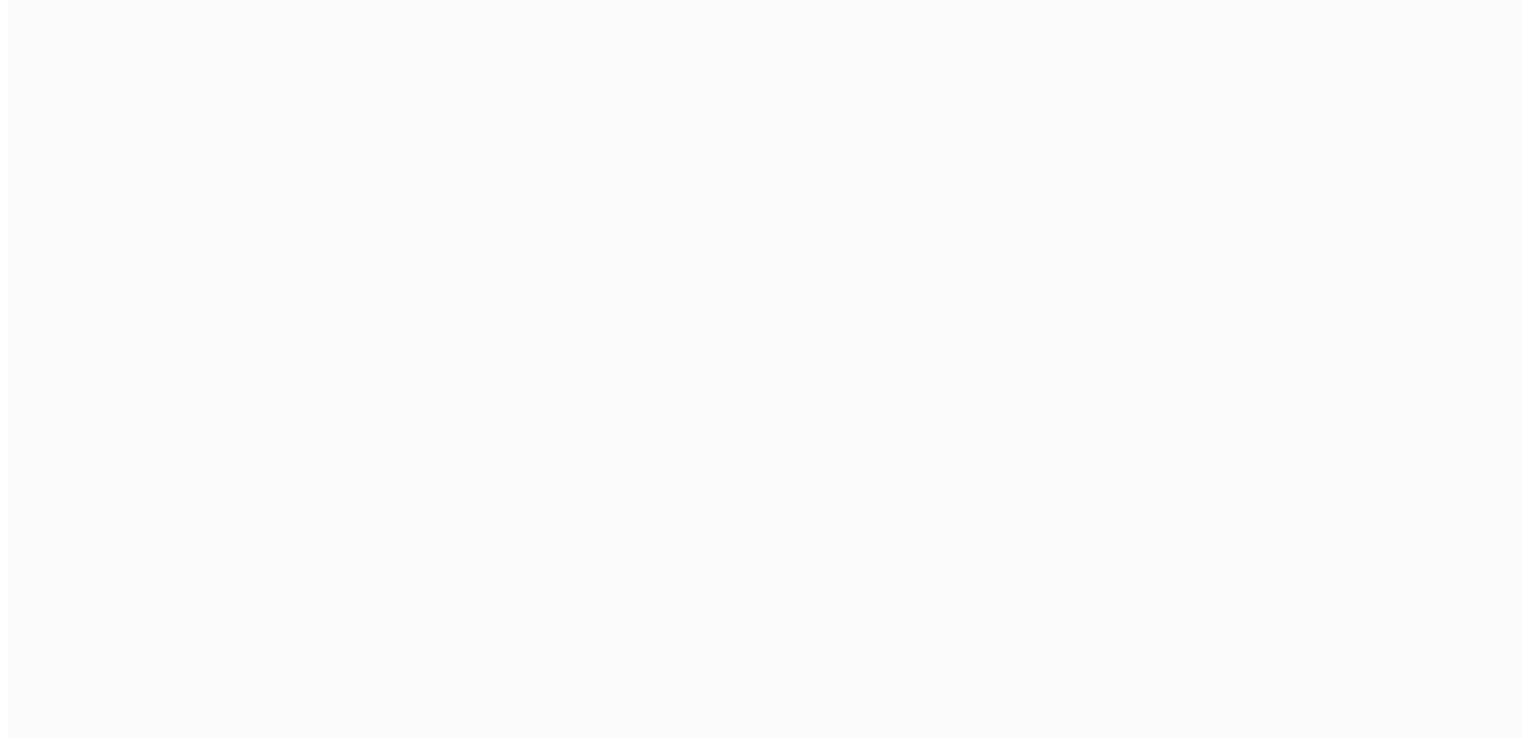 scroll, scrollTop: 0, scrollLeft: 0, axis: both 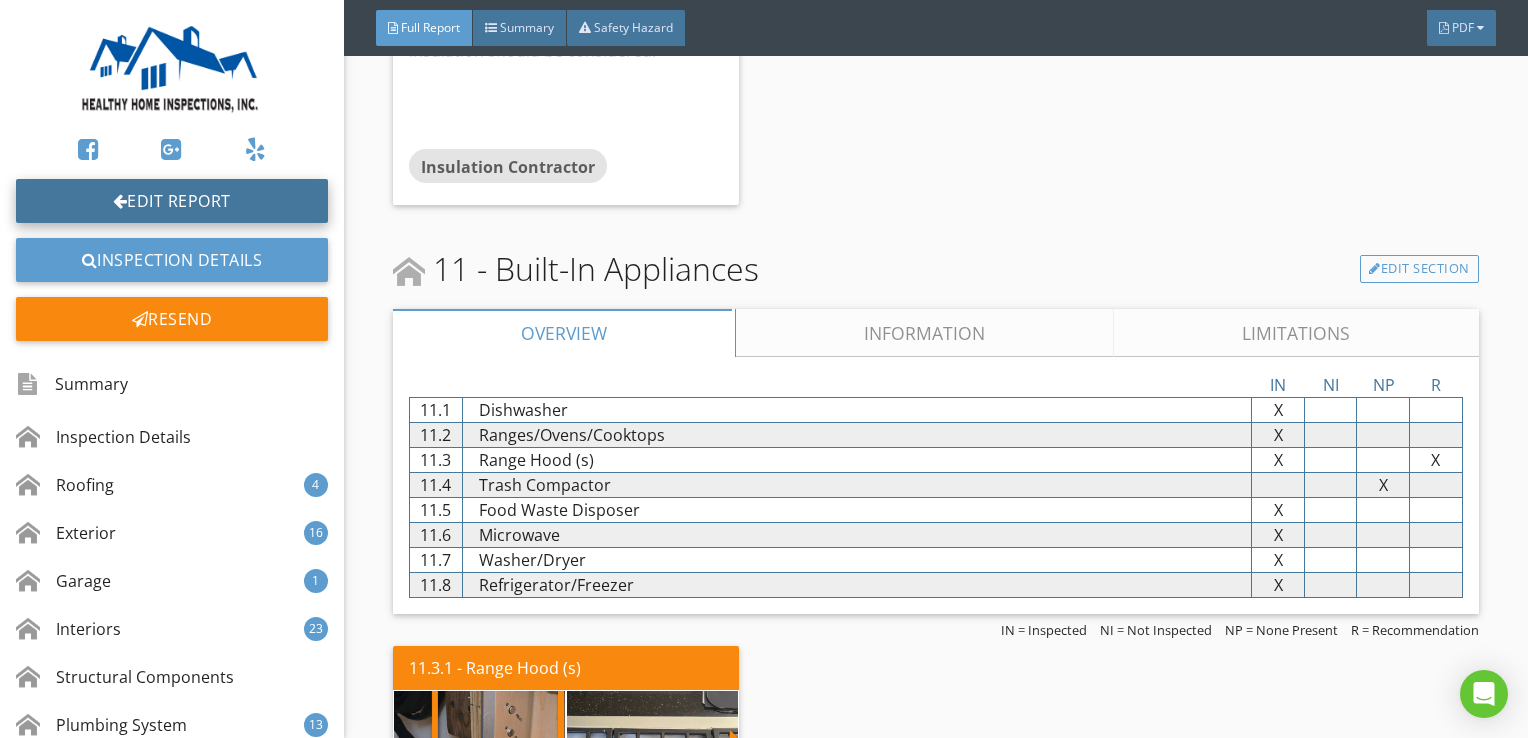 click on "Edit Report" at bounding box center [172, 201] 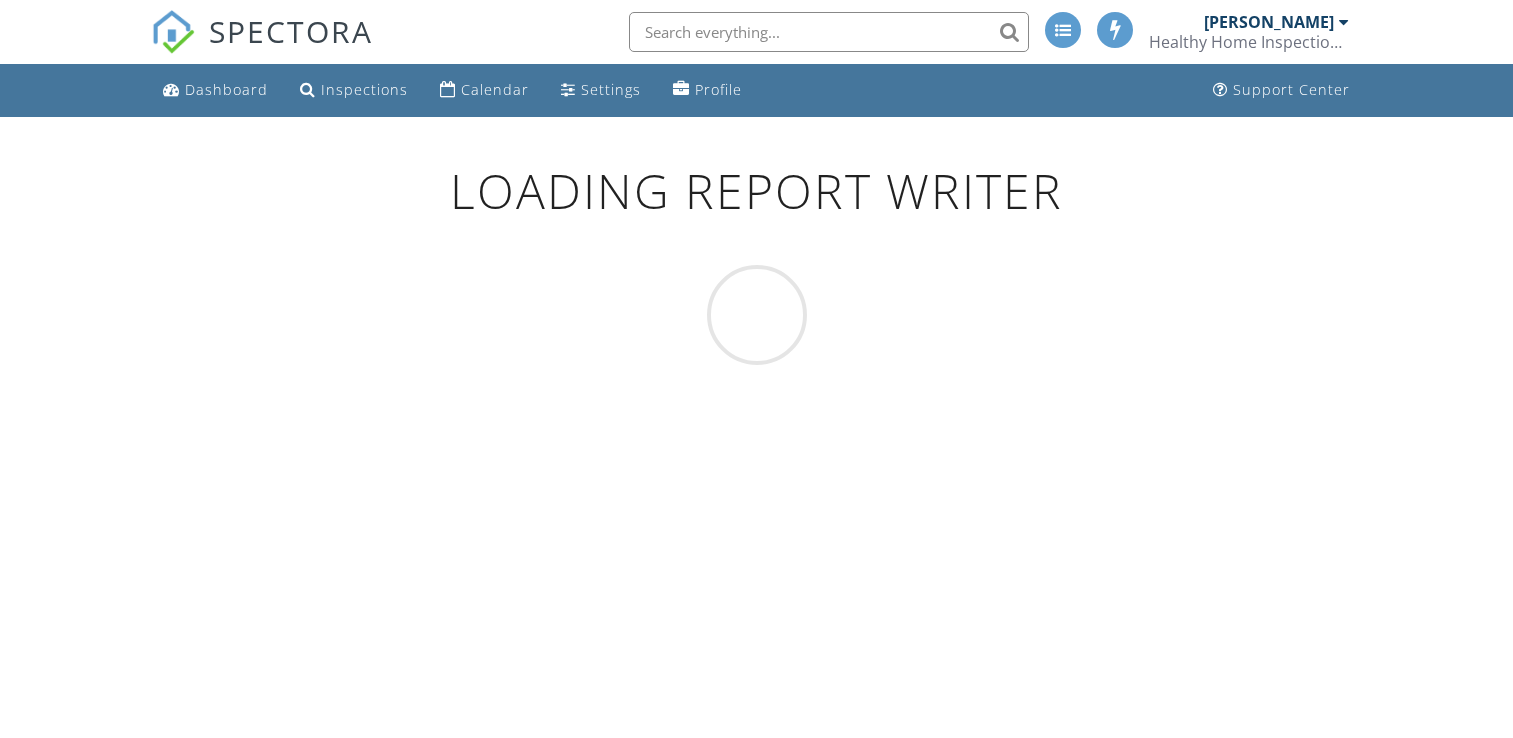 scroll, scrollTop: 0, scrollLeft: 0, axis: both 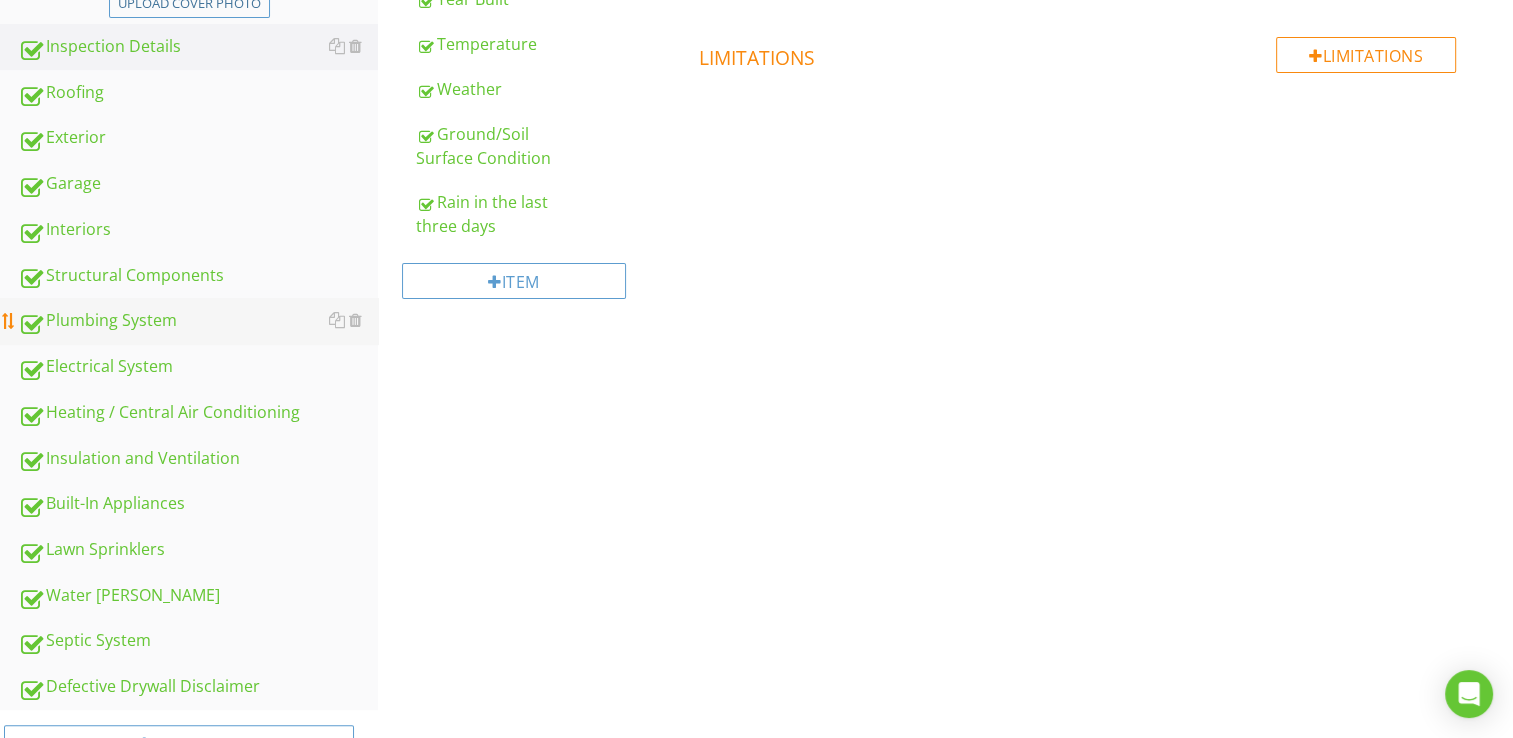 click on "Plumbing System" at bounding box center (198, 321) 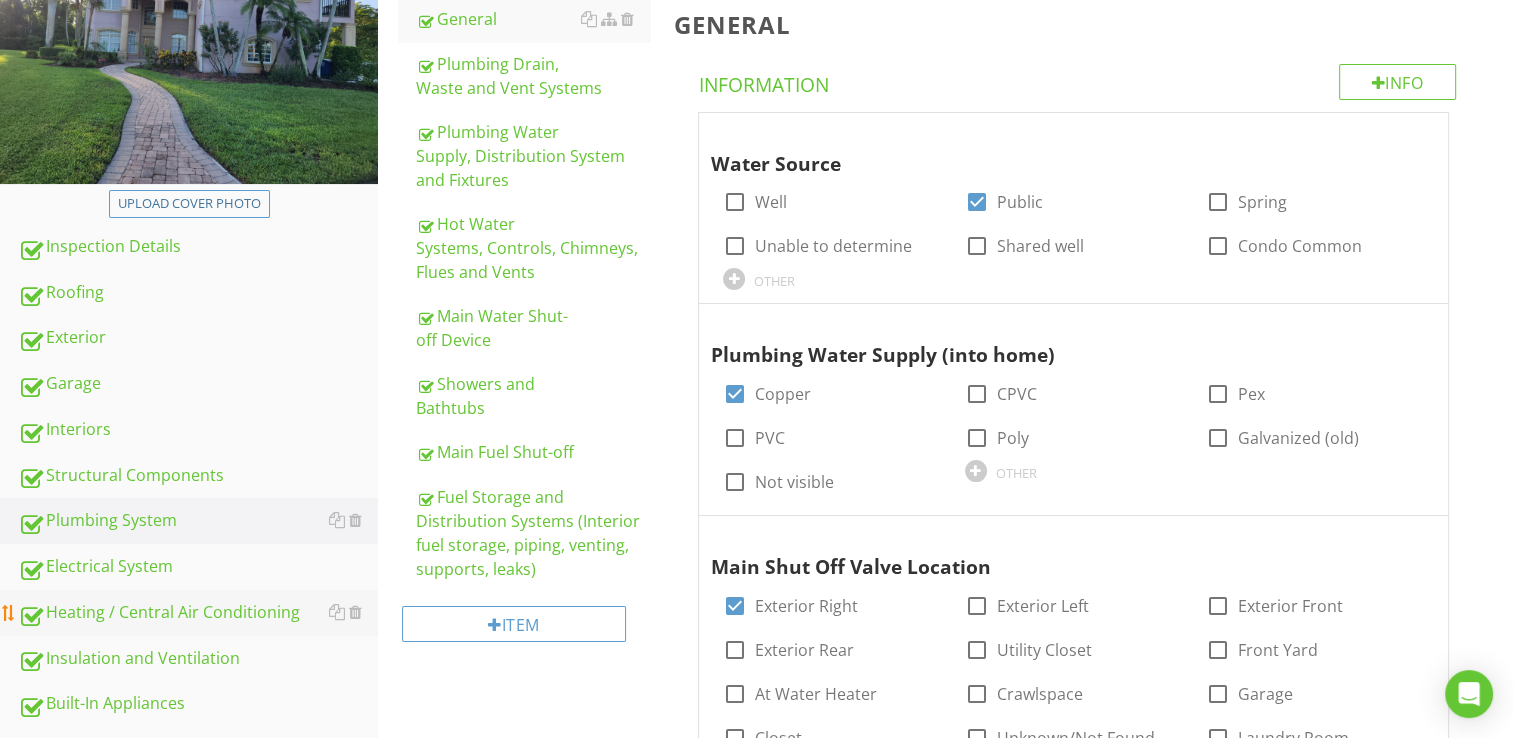 scroll, scrollTop: 200, scrollLeft: 0, axis: vertical 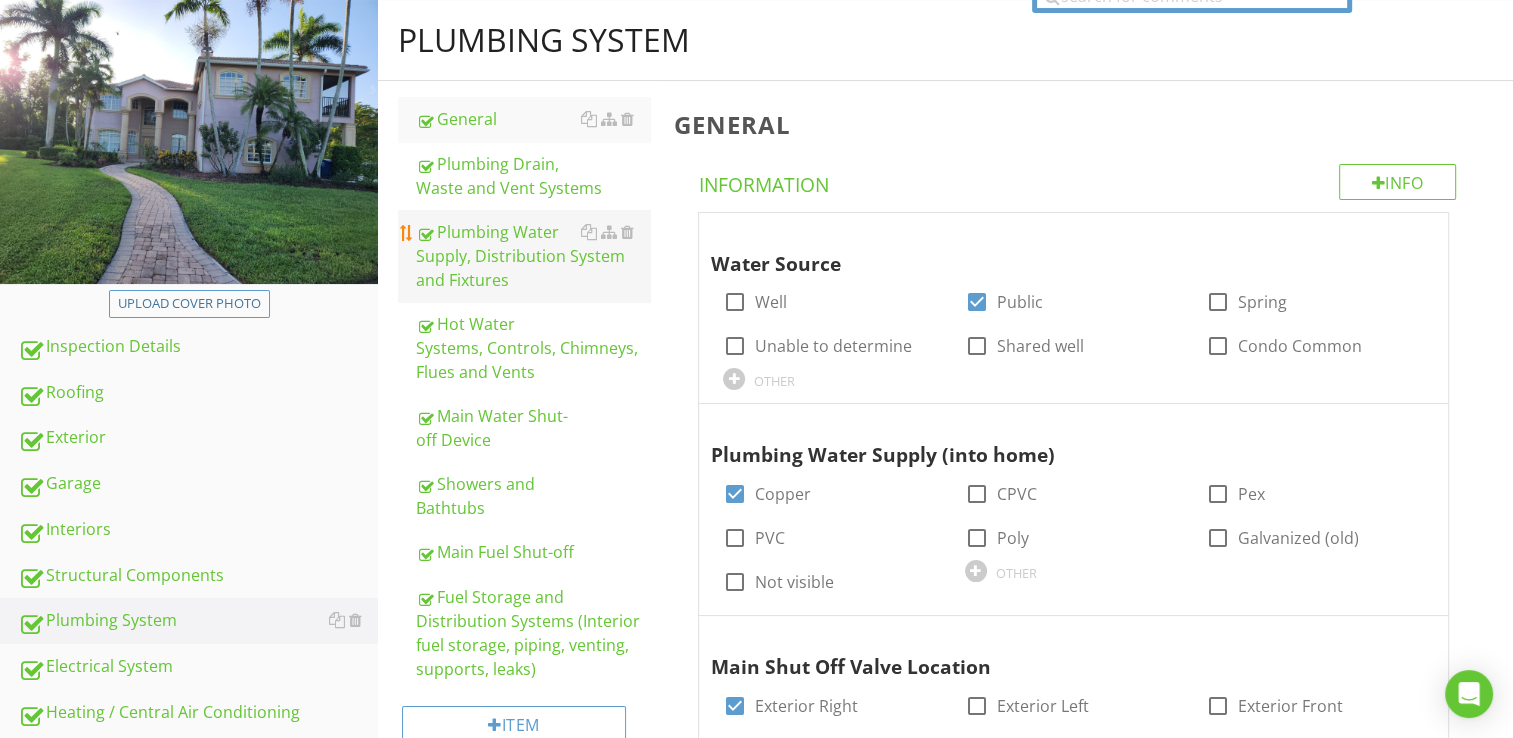 click on "Plumbing Water Supply, Distribution System and Fixtures" at bounding box center (533, 256) 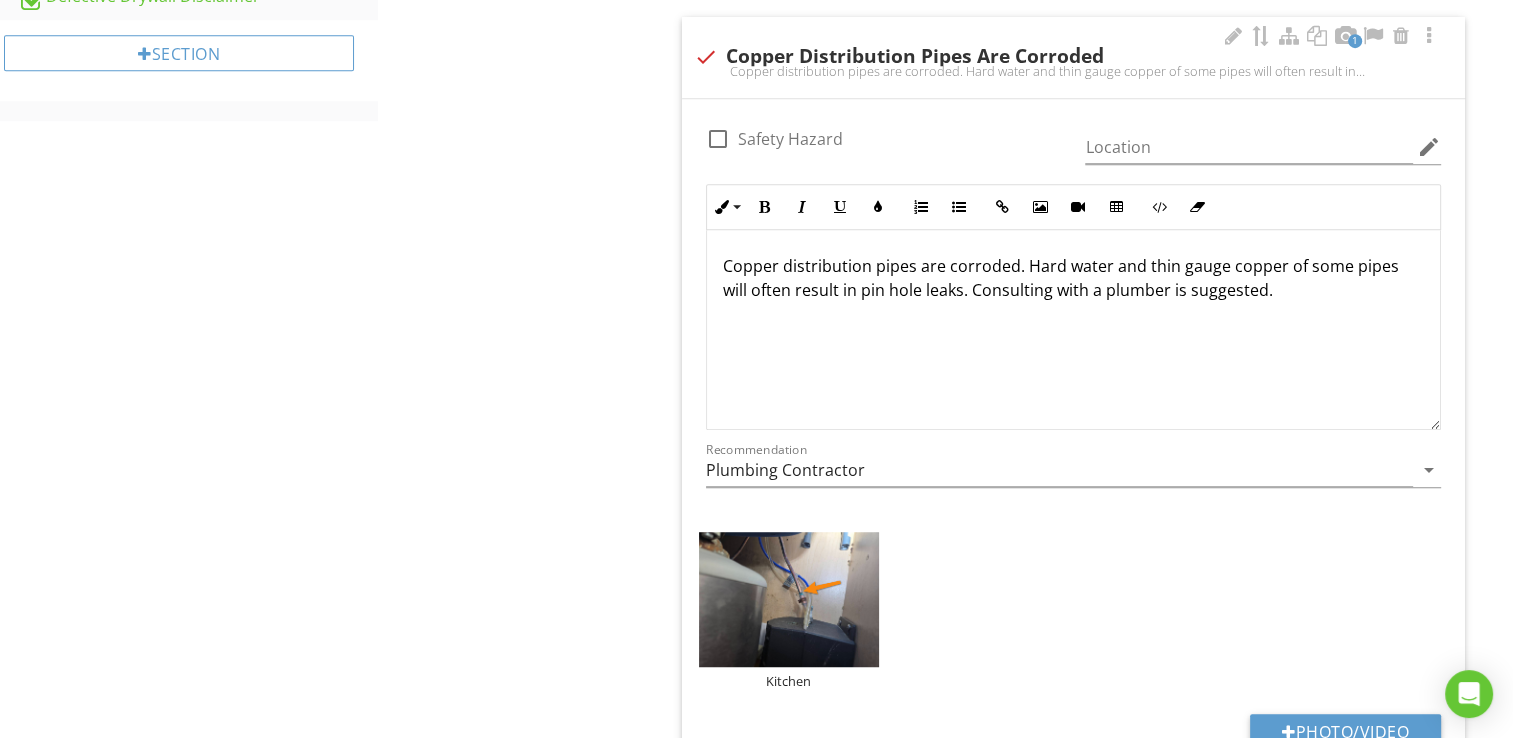 scroll, scrollTop: 1200, scrollLeft: 0, axis: vertical 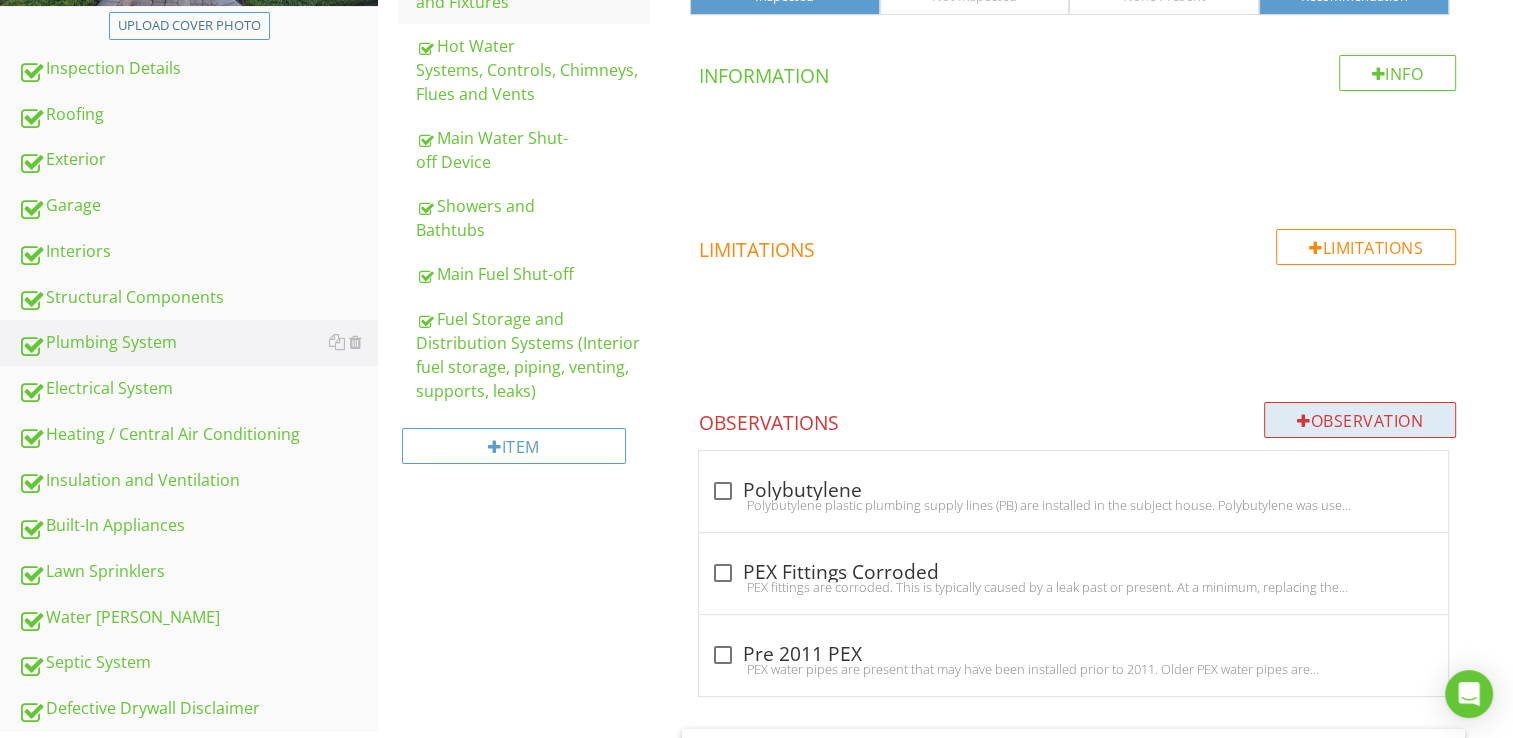 click on "Observation" at bounding box center (1360, 420) 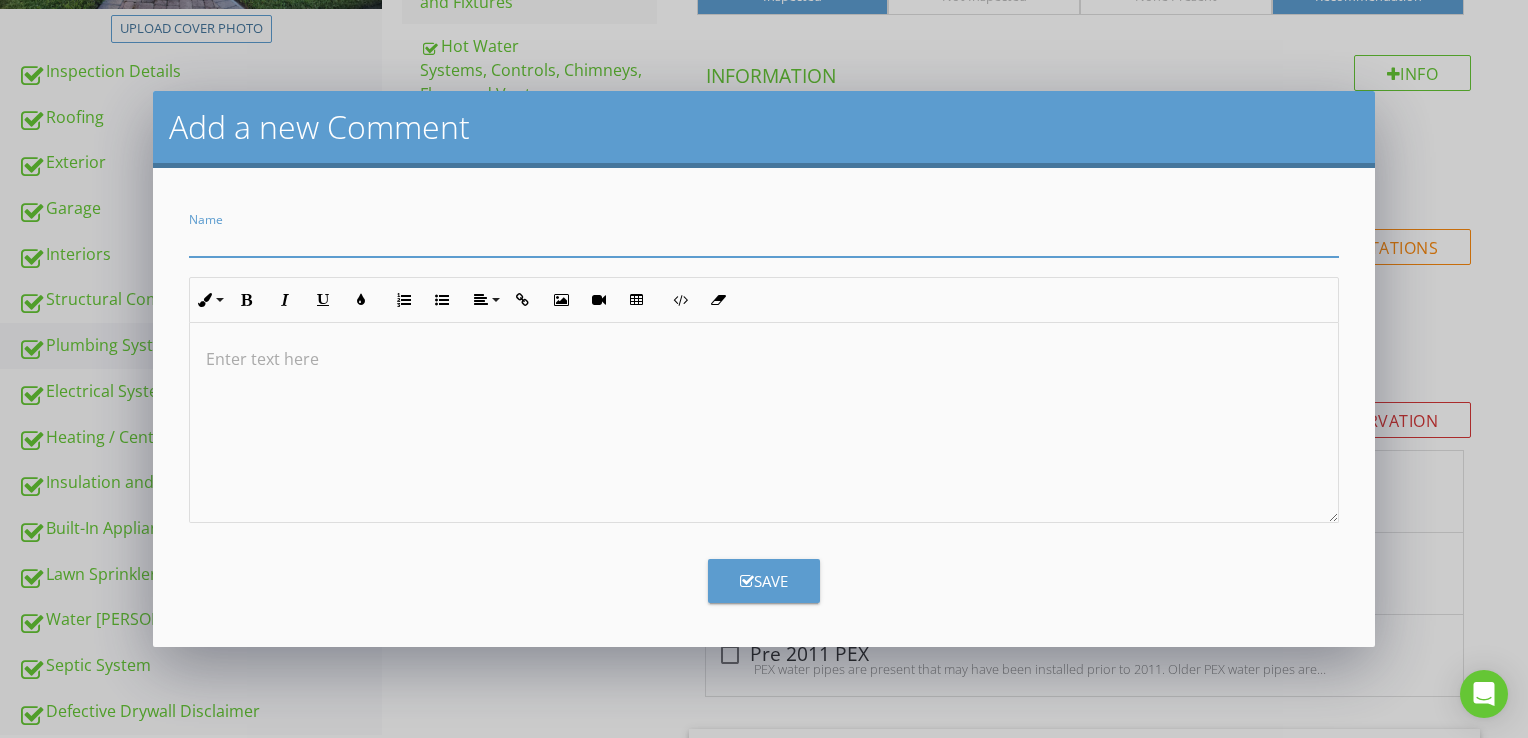 click at bounding box center [764, 240] 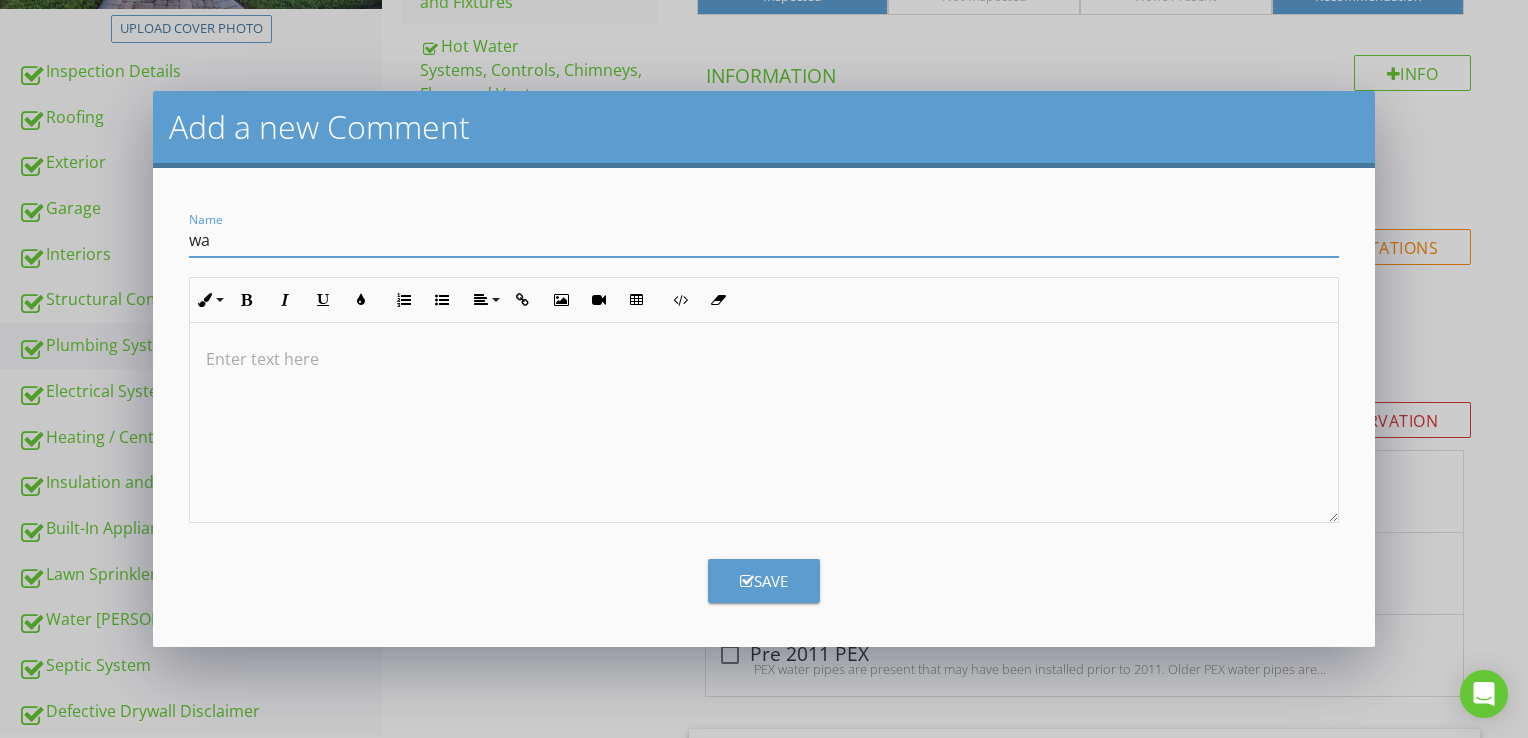 type on "w" 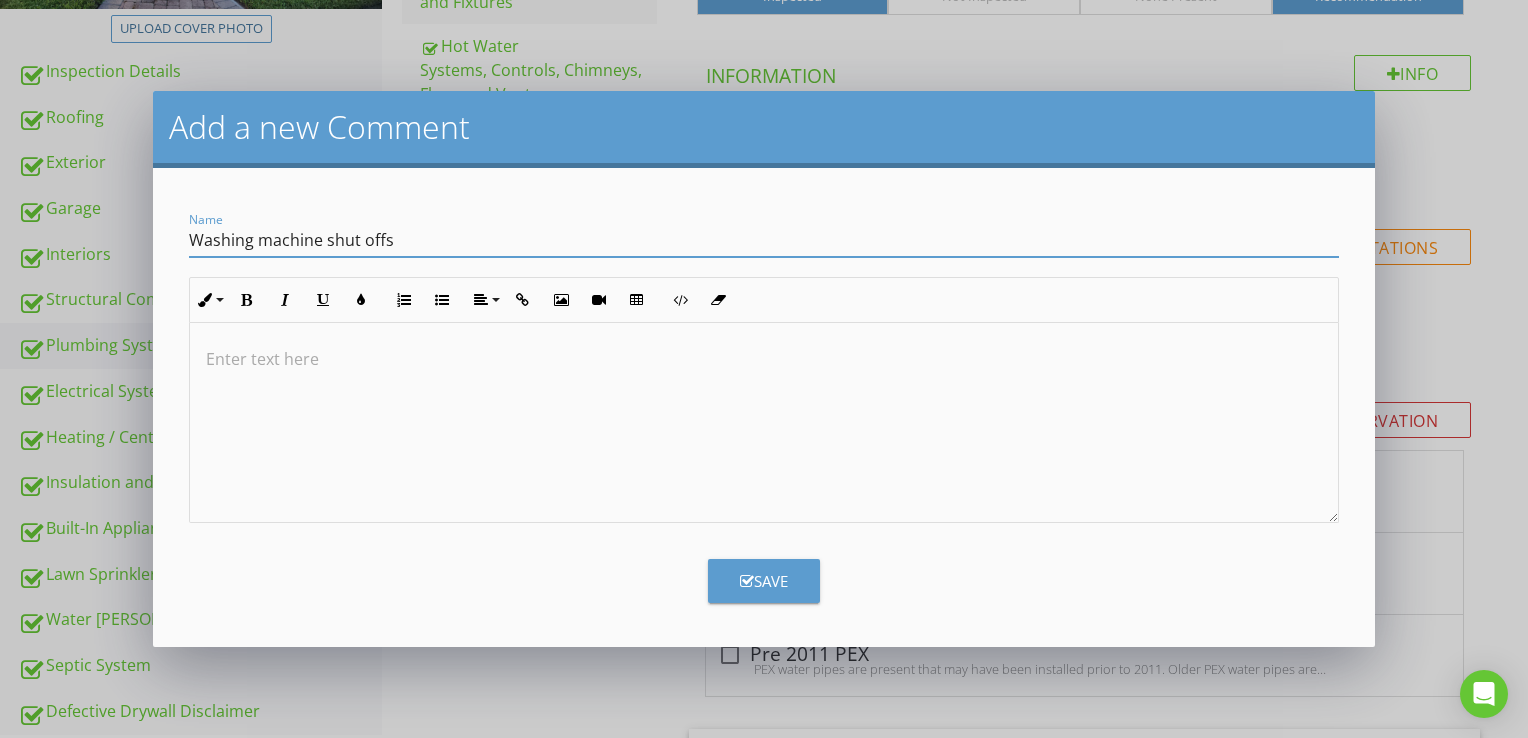 type on "Washing machine shut offs" 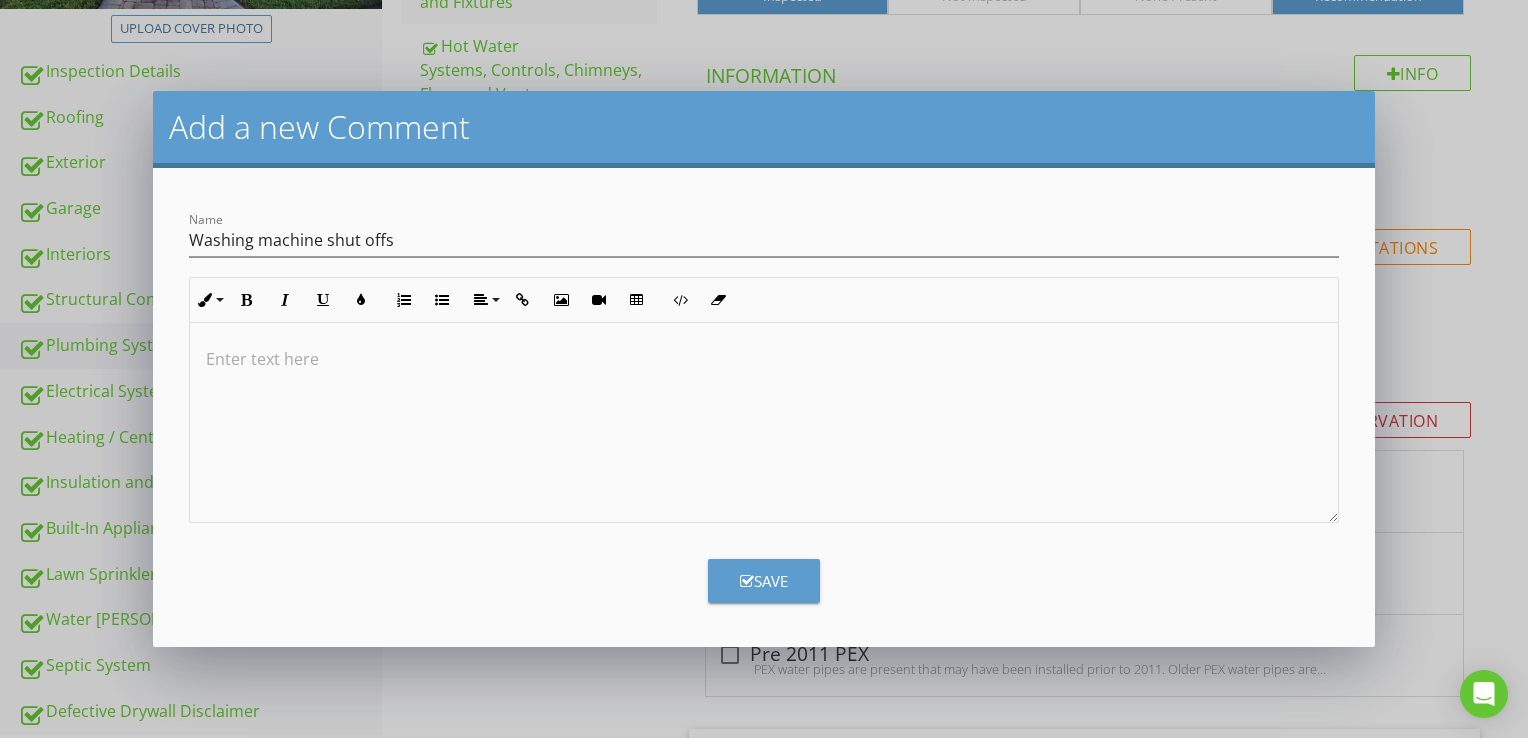 type 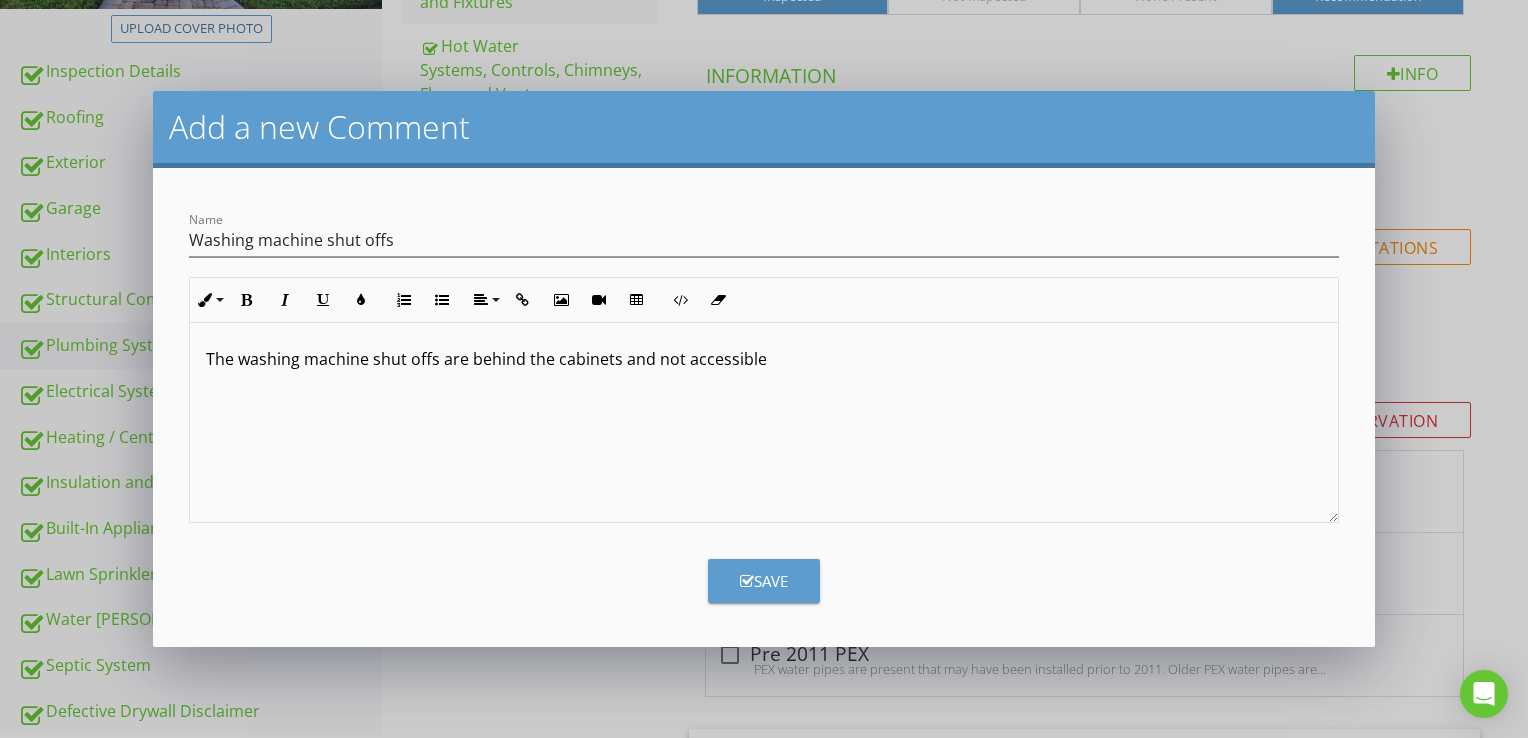 click on "The washing machine shut offs are behind the cabinets and not accessible" at bounding box center (764, 359) 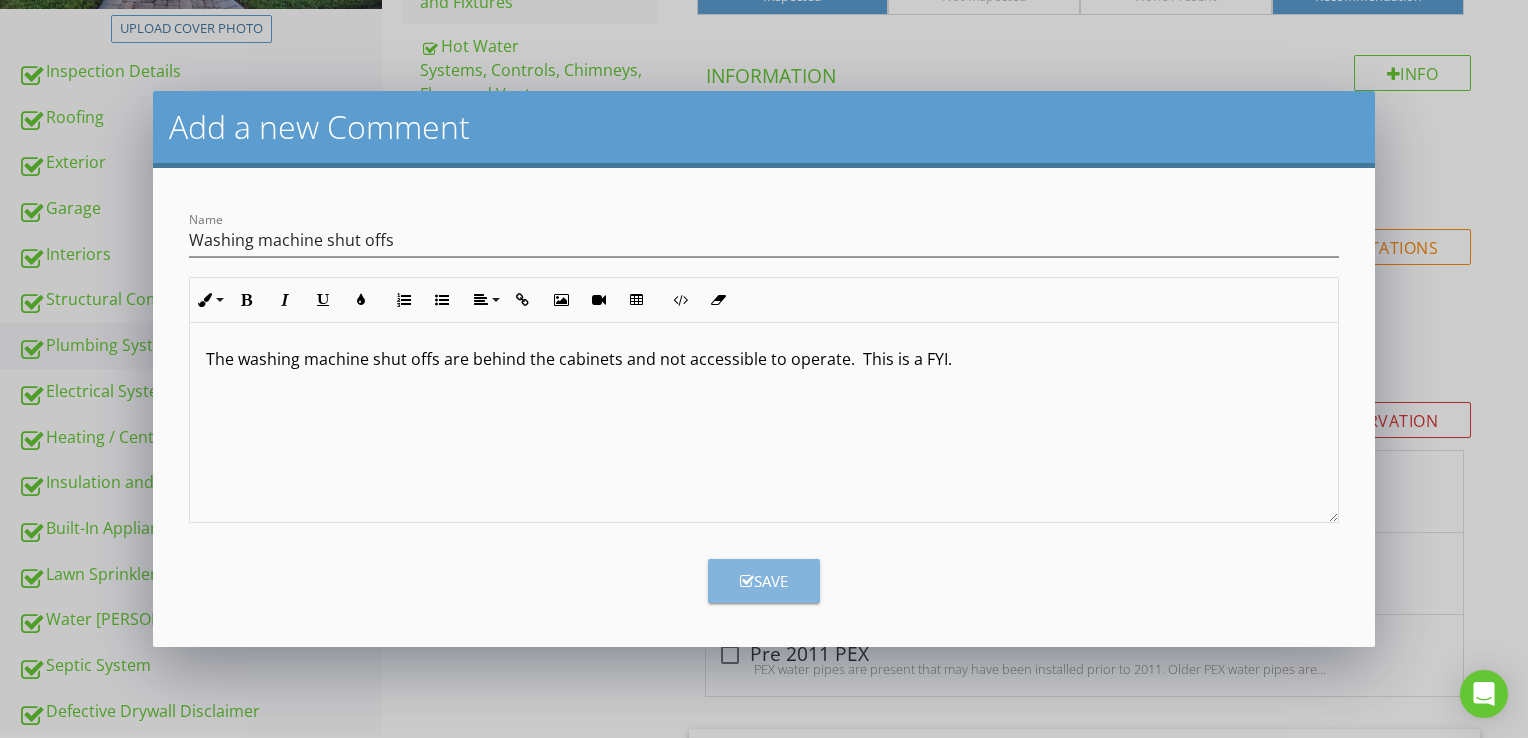click on "Save" at bounding box center [764, 581] 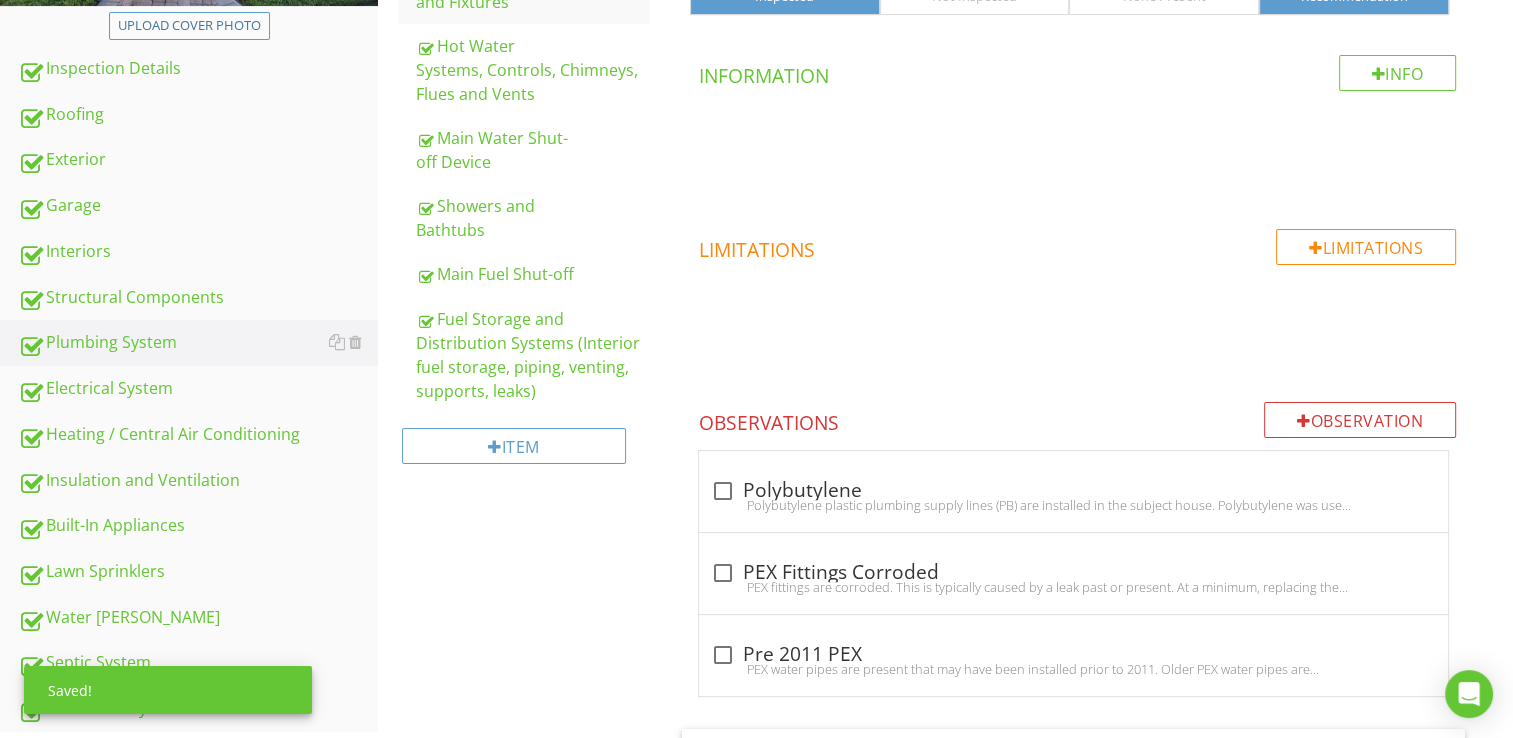 scroll, scrollTop: 8159, scrollLeft: 0, axis: vertical 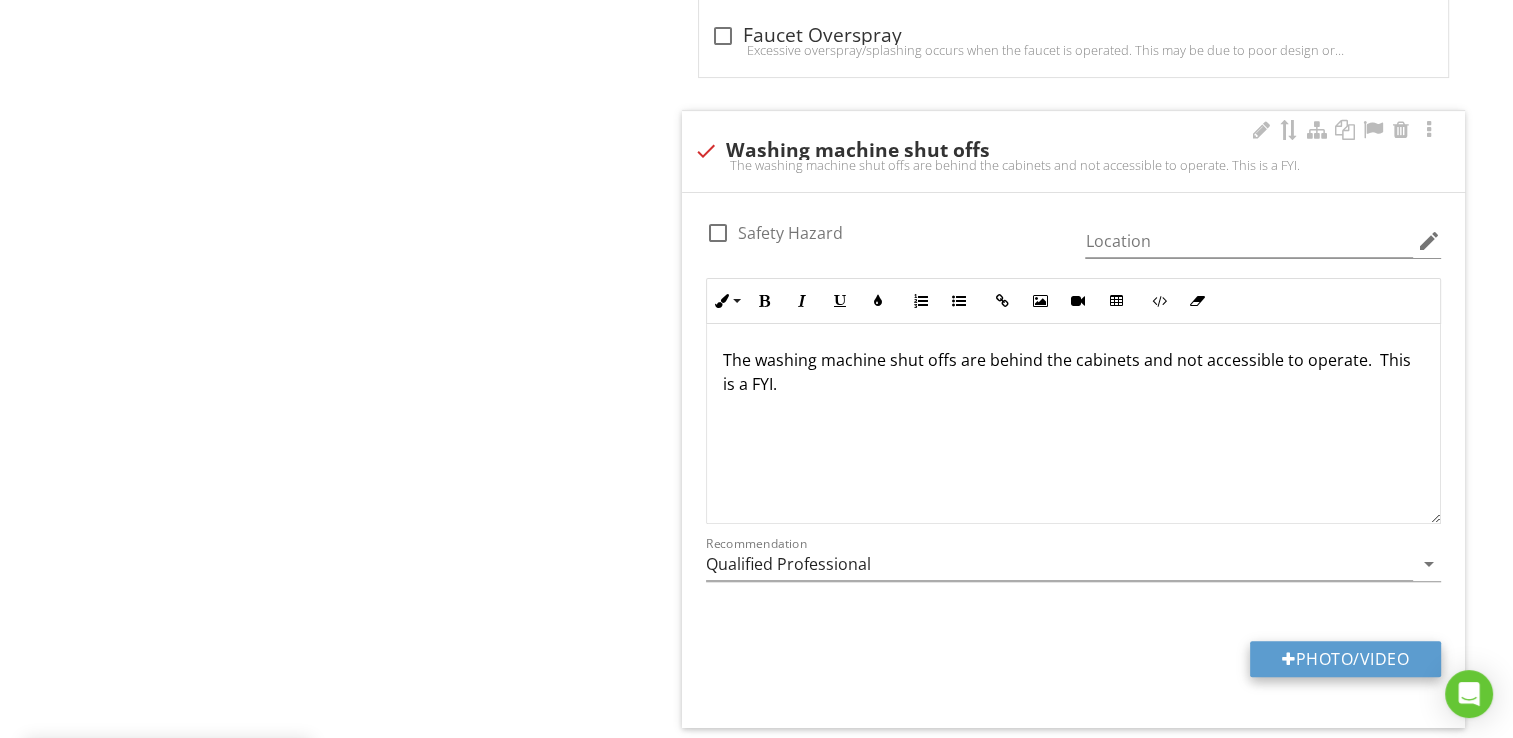 click on "Photo/Video" at bounding box center [1345, 659] 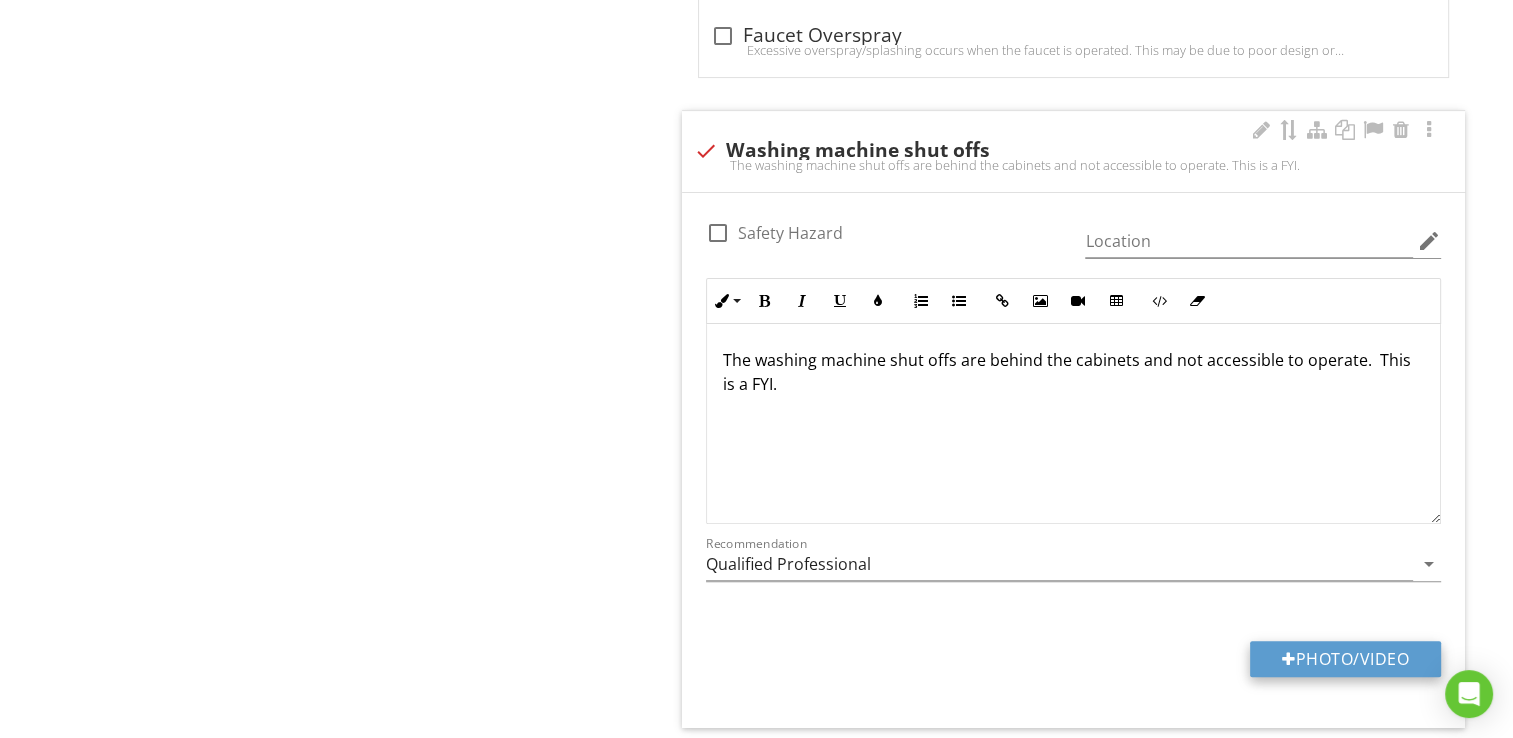 type on "C:\fakepath\20250711_094211.jpg" 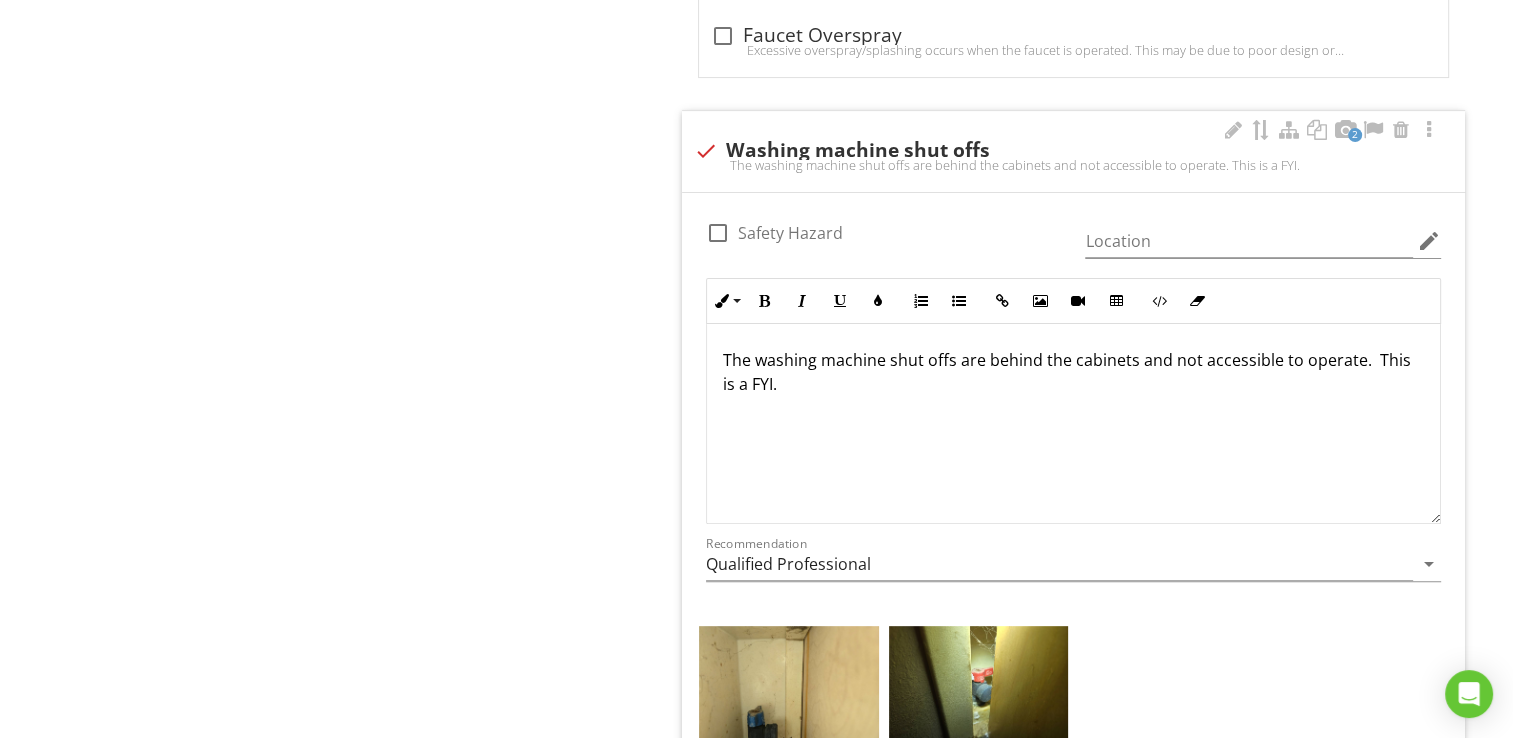 scroll, scrollTop: 0, scrollLeft: 0, axis: both 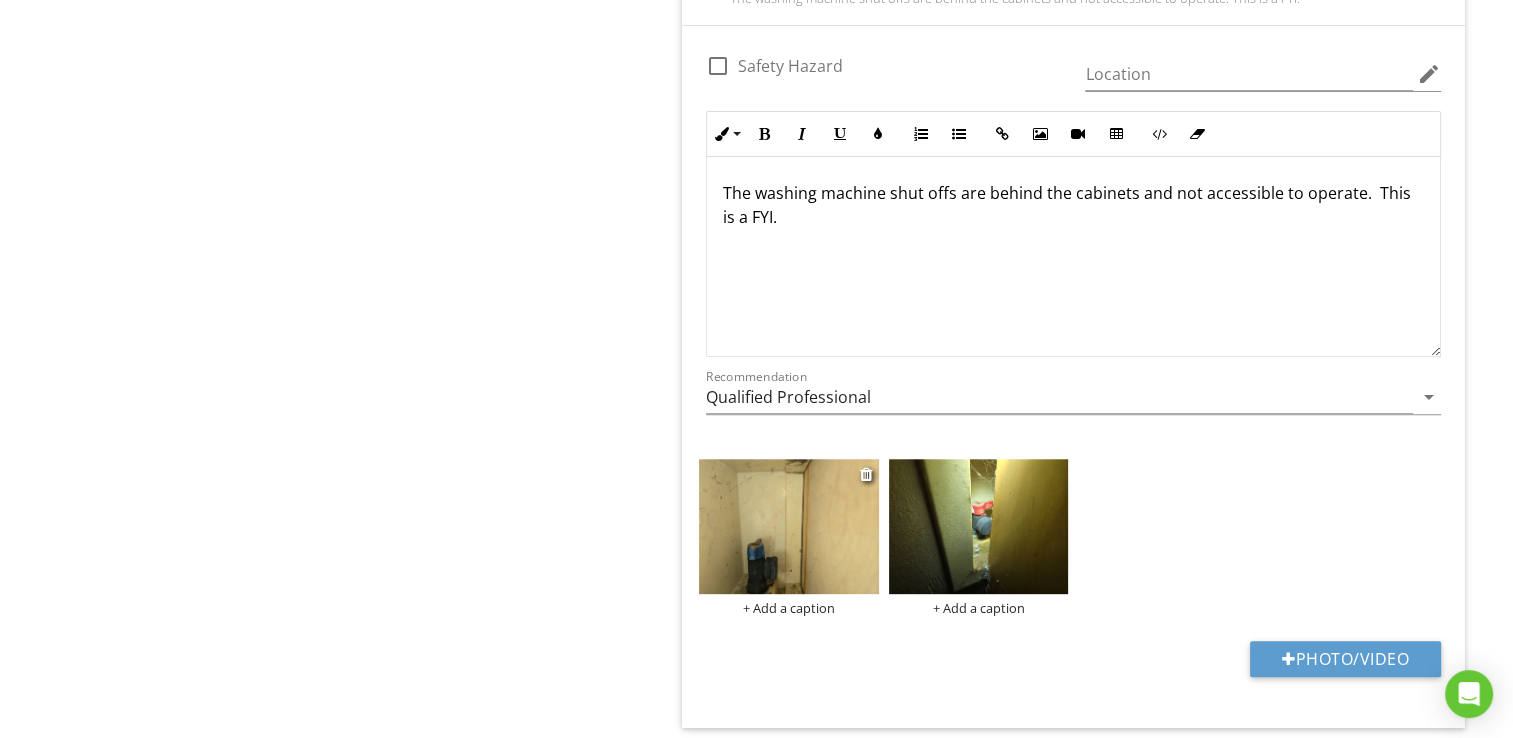 click on "+ Add a caption" at bounding box center [789, 608] 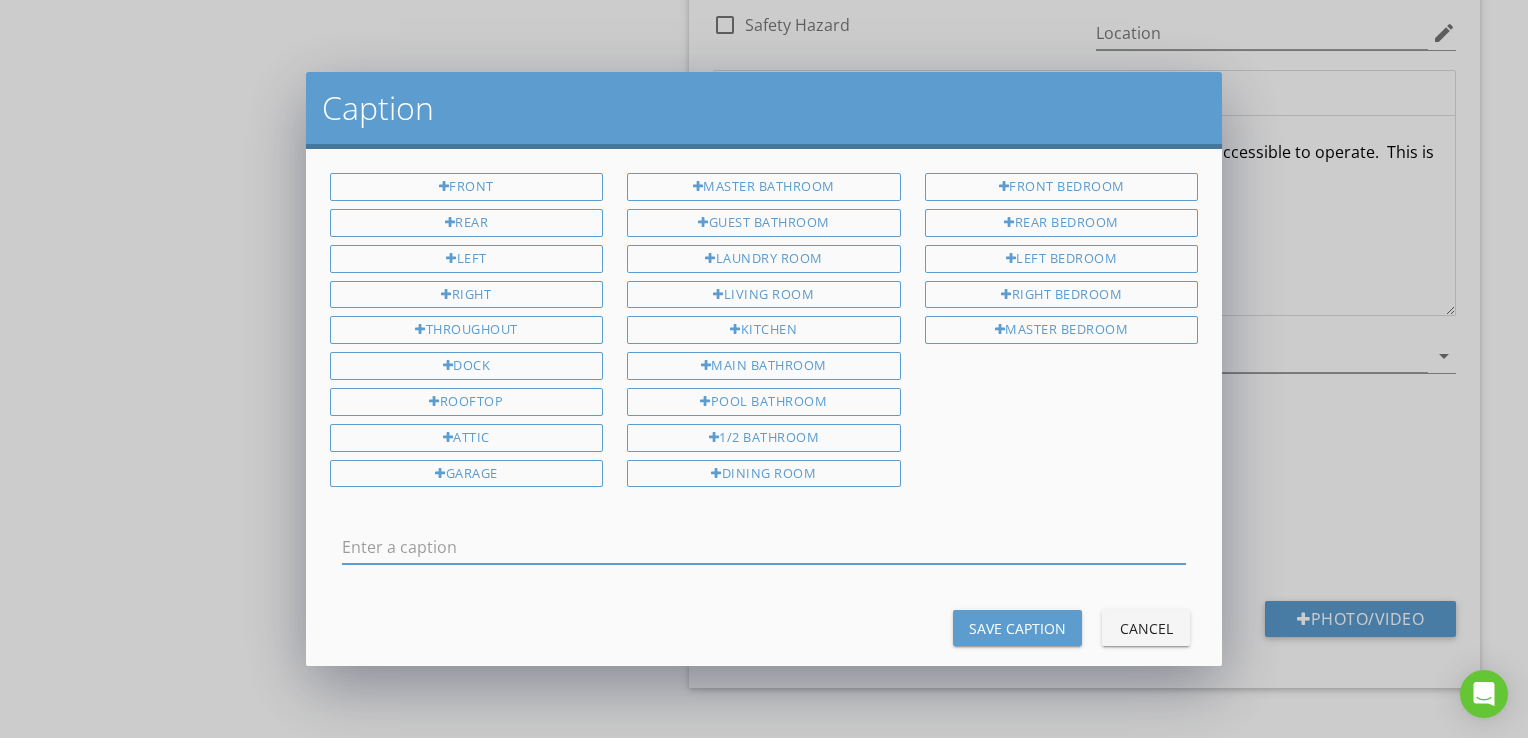 click at bounding box center [764, 547] 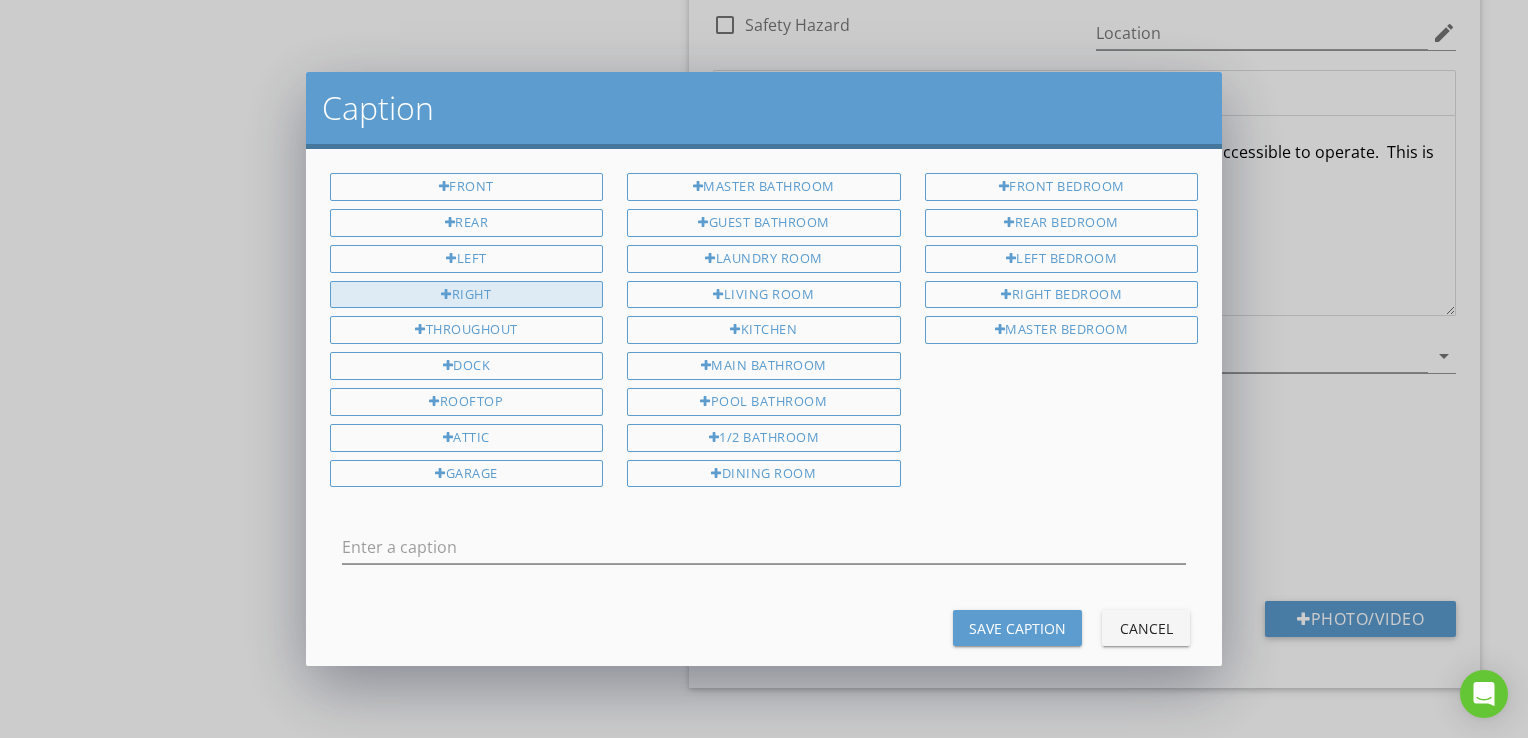 click on "Right" at bounding box center [467, 295] 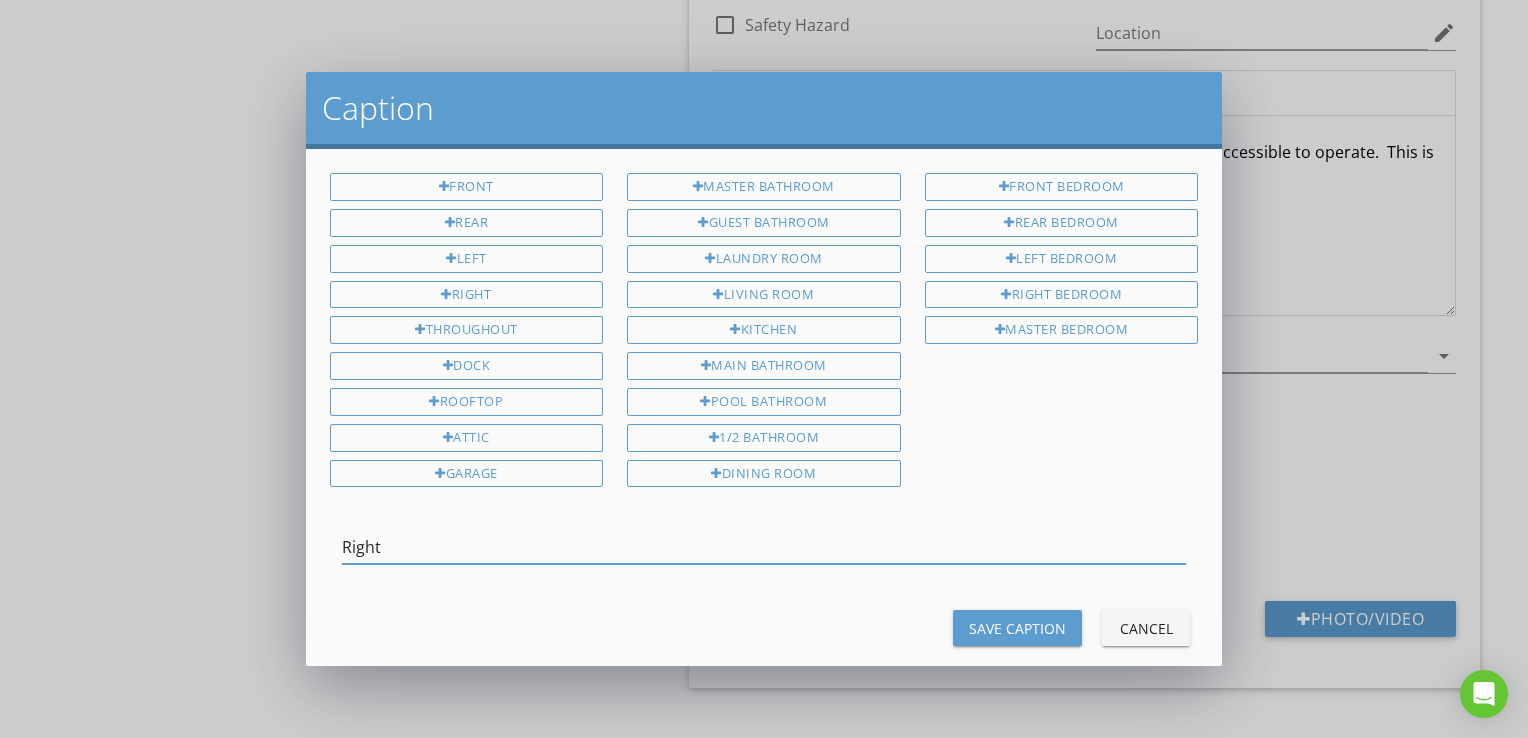 click on "Right" at bounding box center (764, 547) 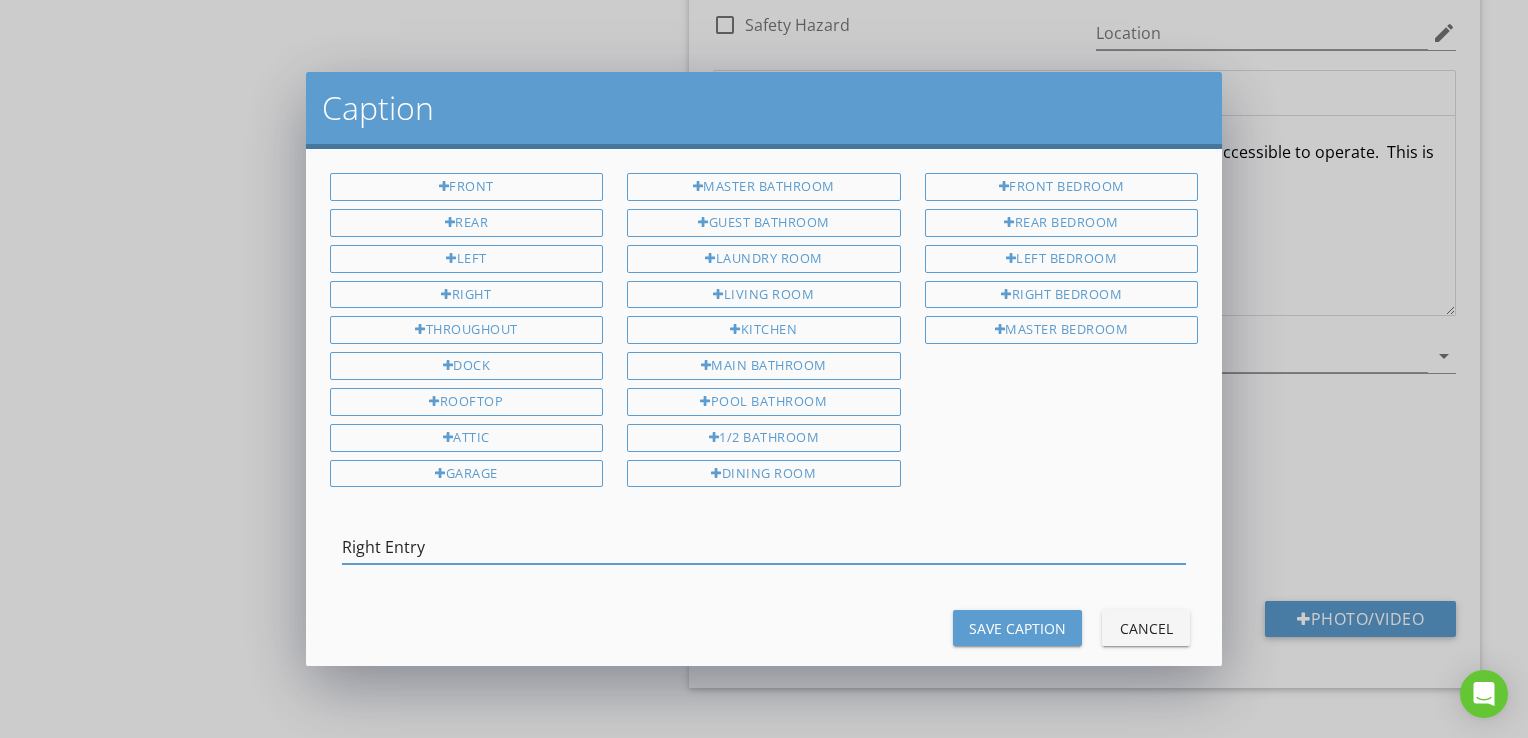 type on "Right Entry" 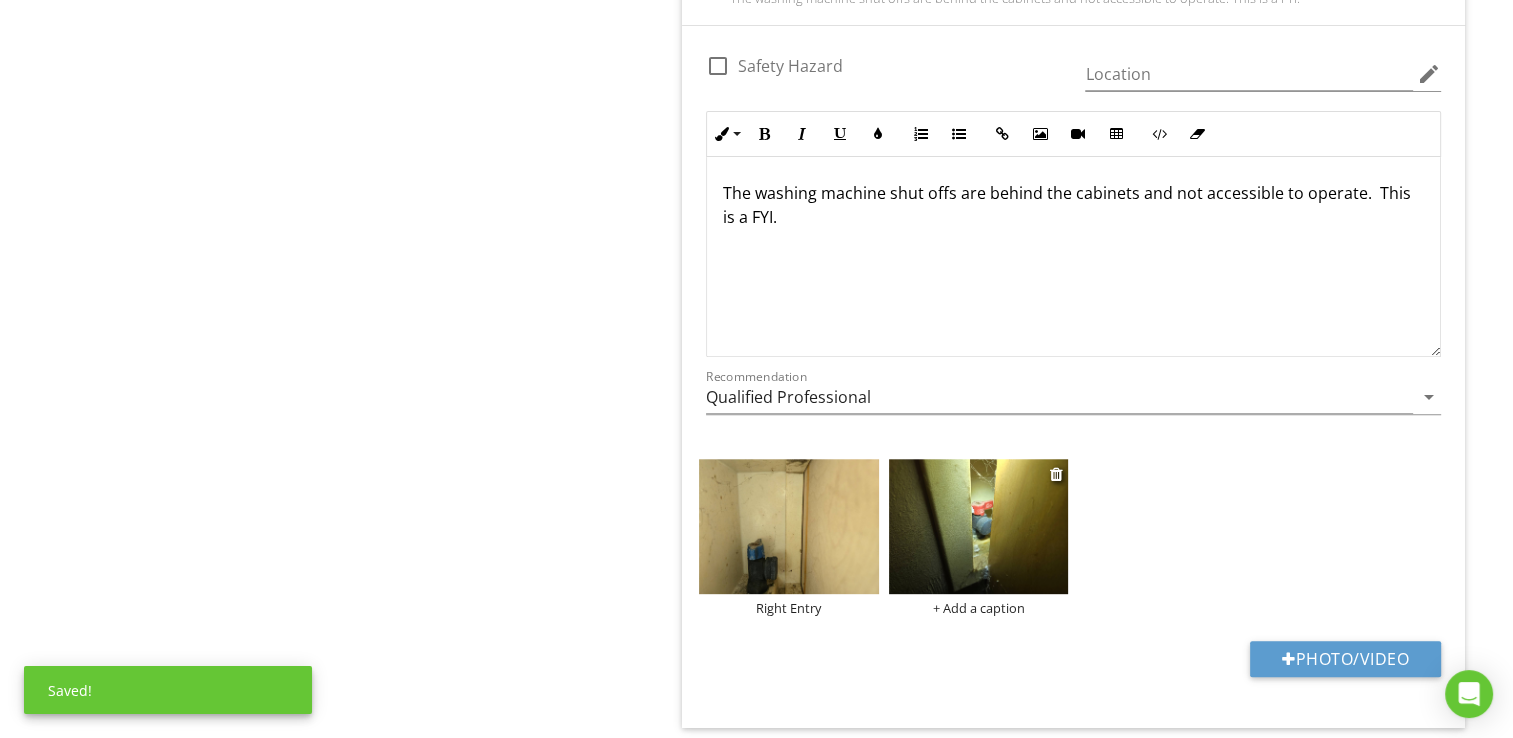 click on "+ Add a caption" at bounding box center [979, 608] 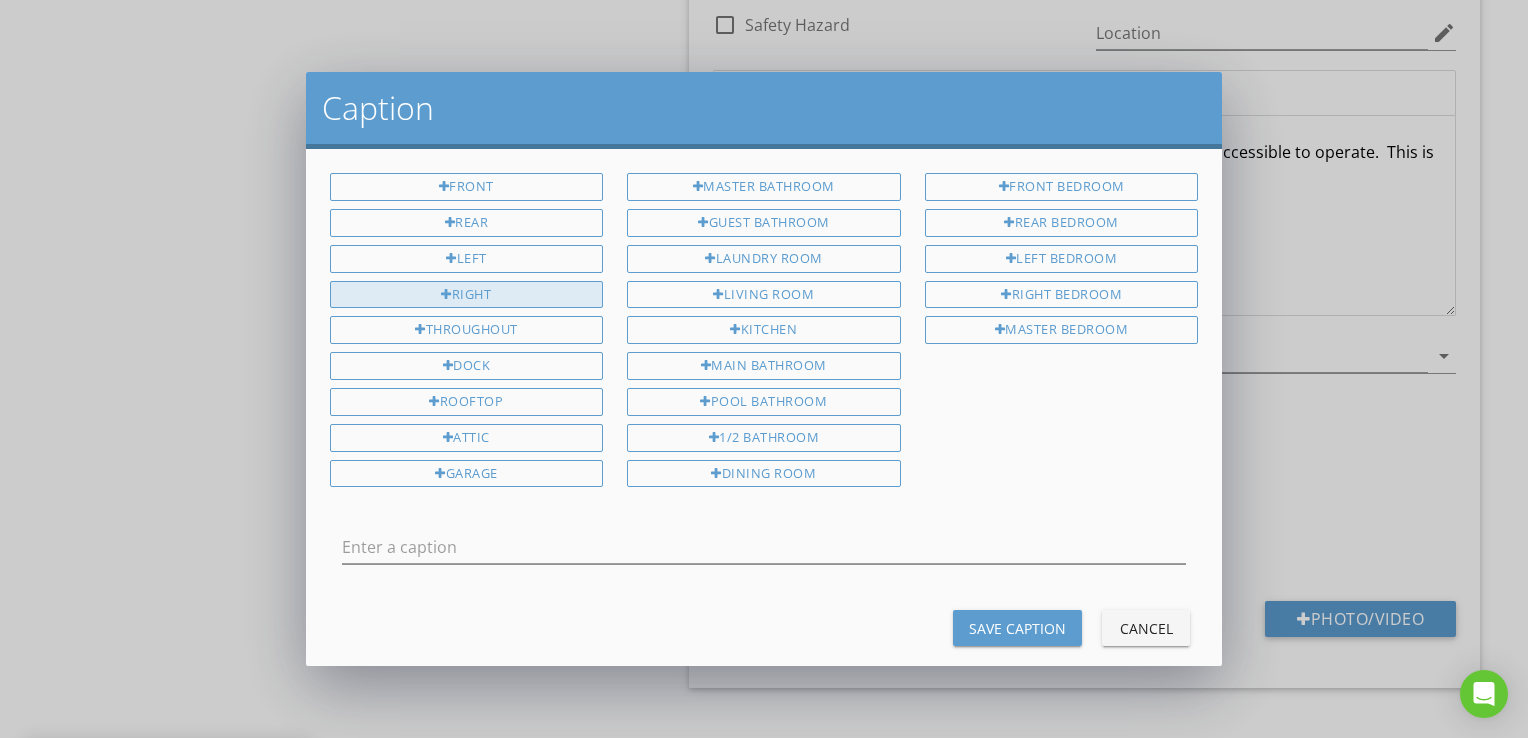 click on "Right" at bounding box center (467, 295) 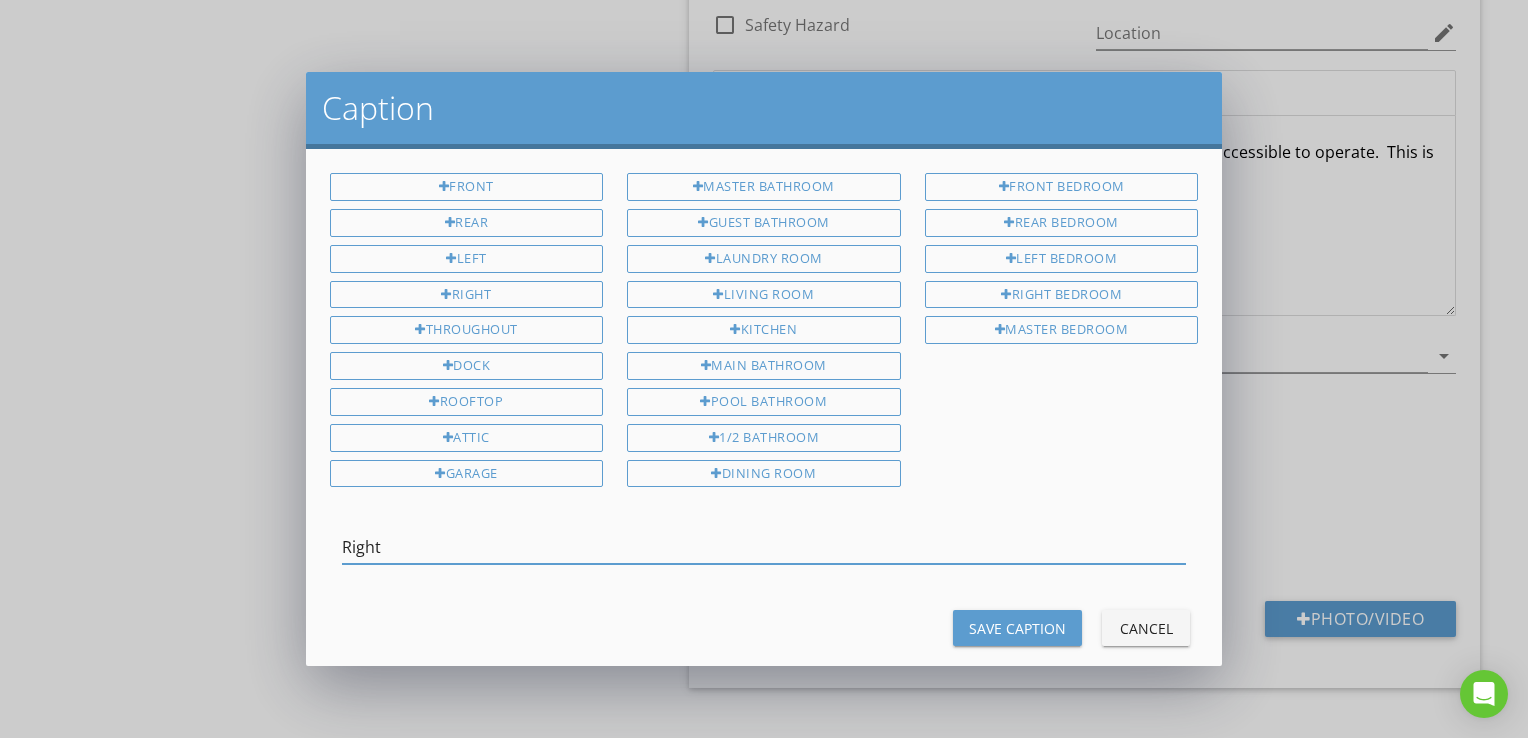 click on "Right" at bounding box center (764, 547) 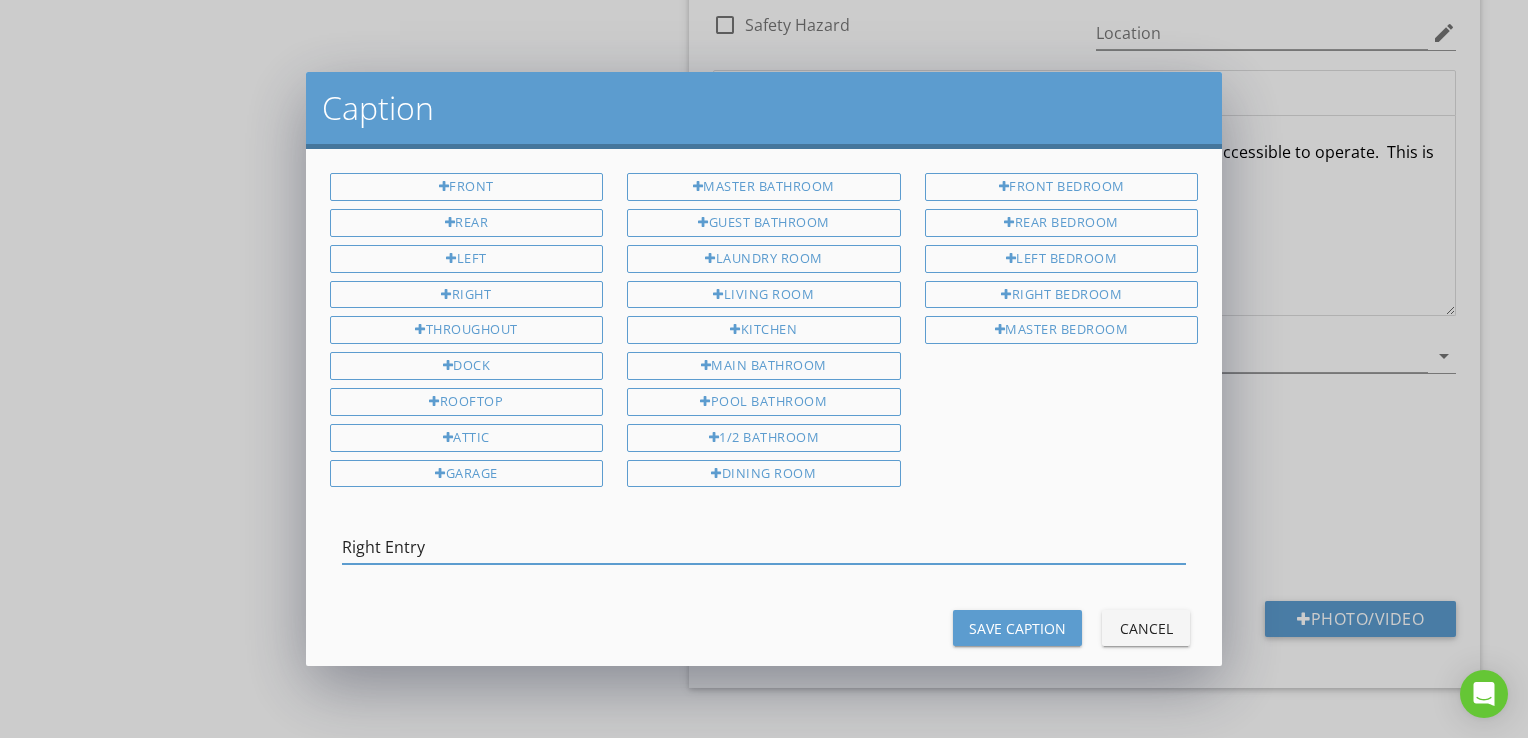 type on "Right Entry" 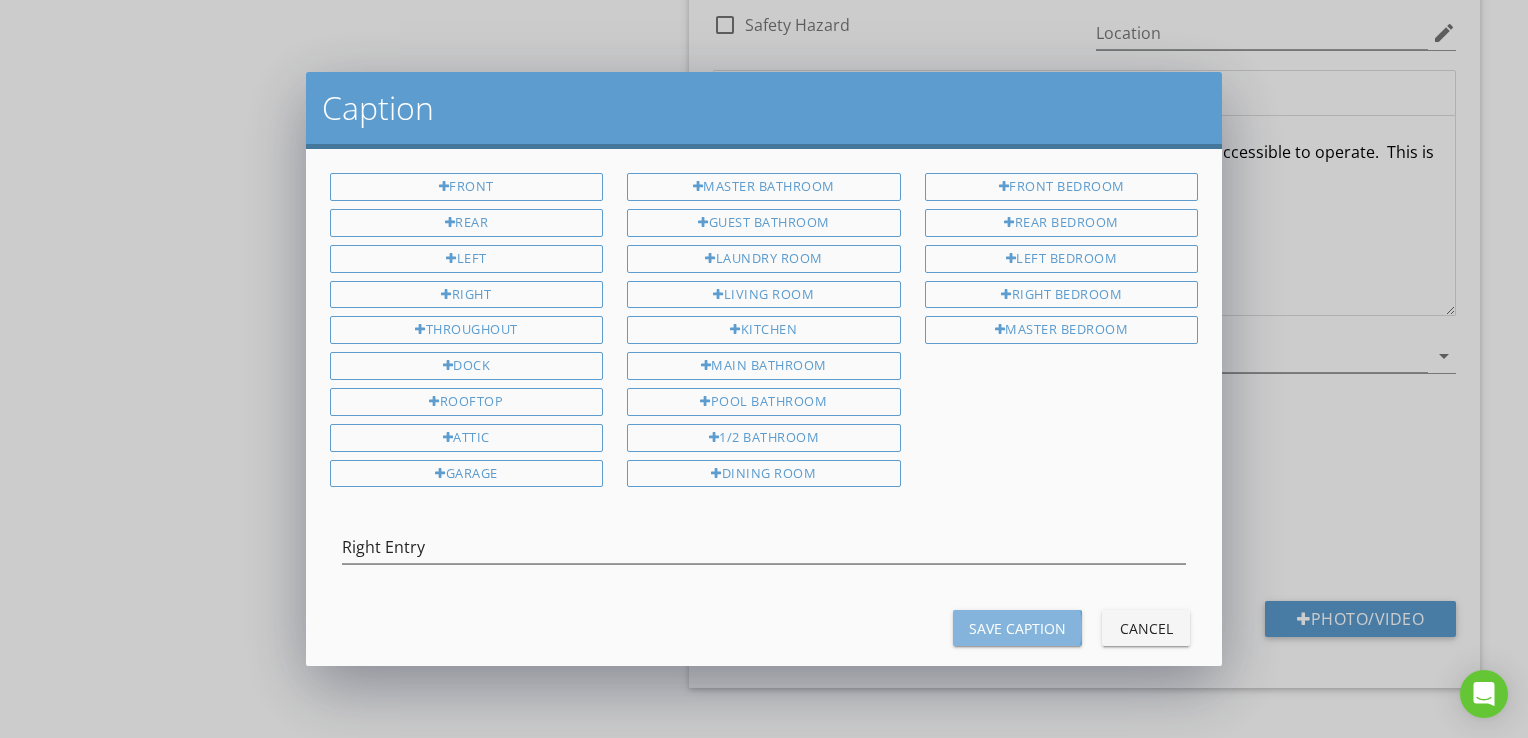 click on "Save Caption" at bounding box center [1017, 628] 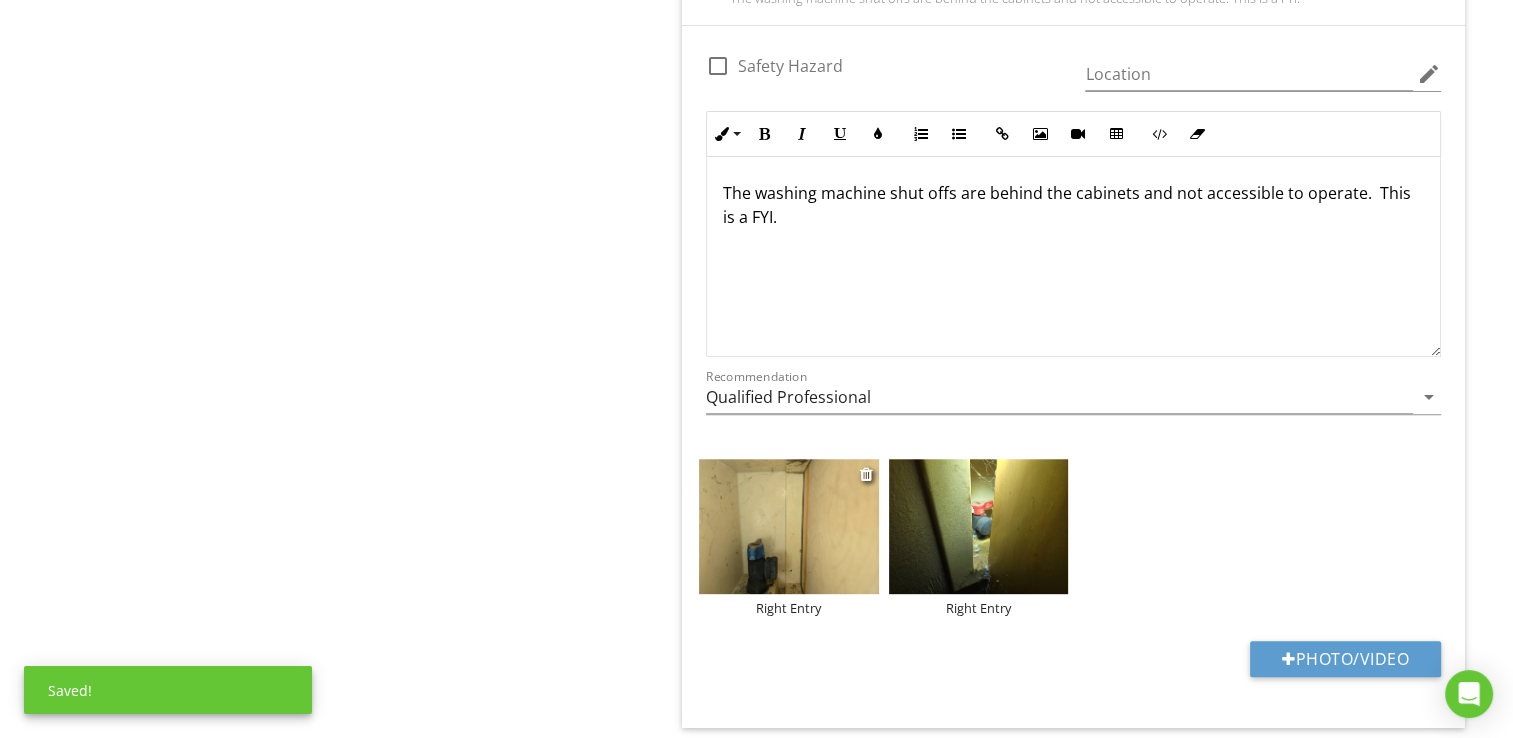click at bounding box center (789, 526) 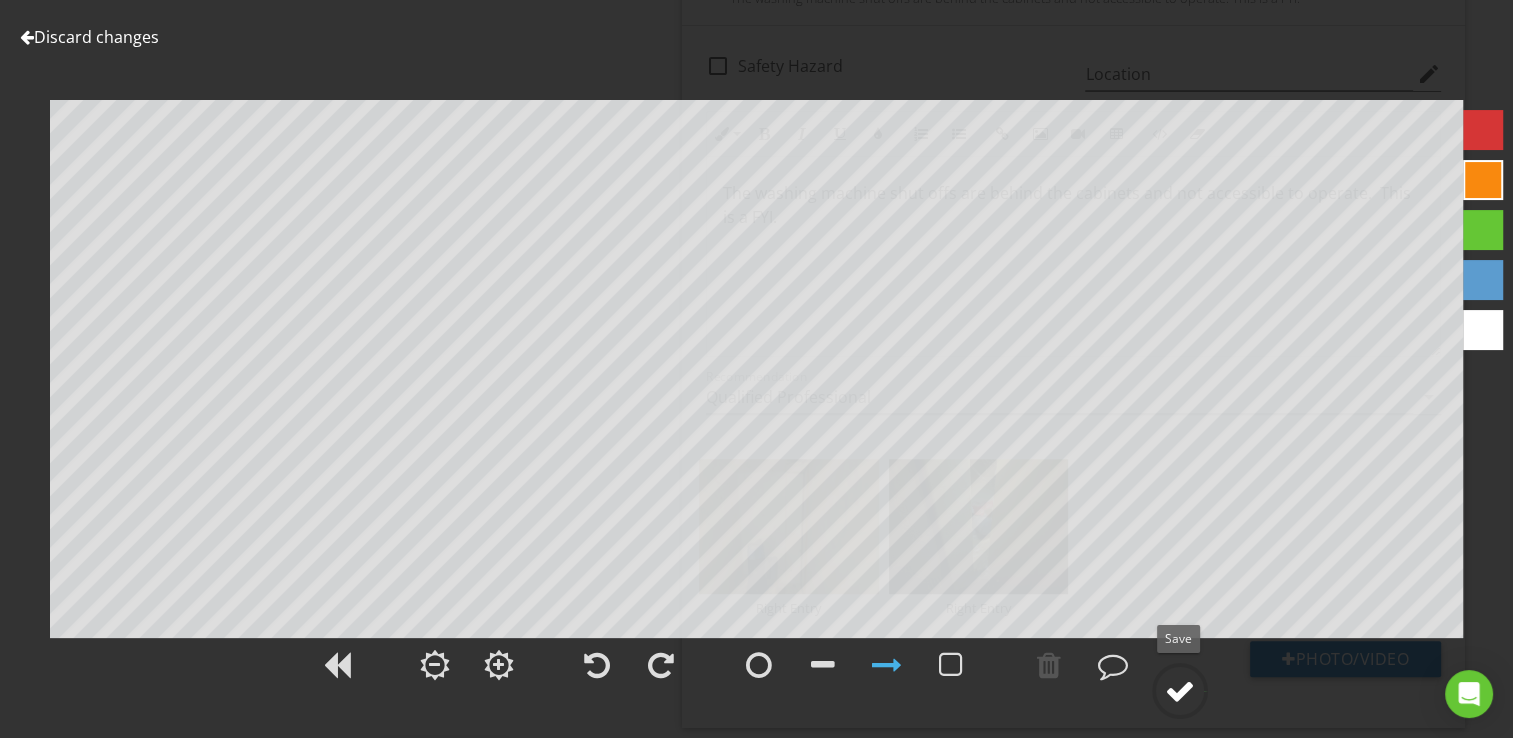 click at bounding box center [1180, 691] 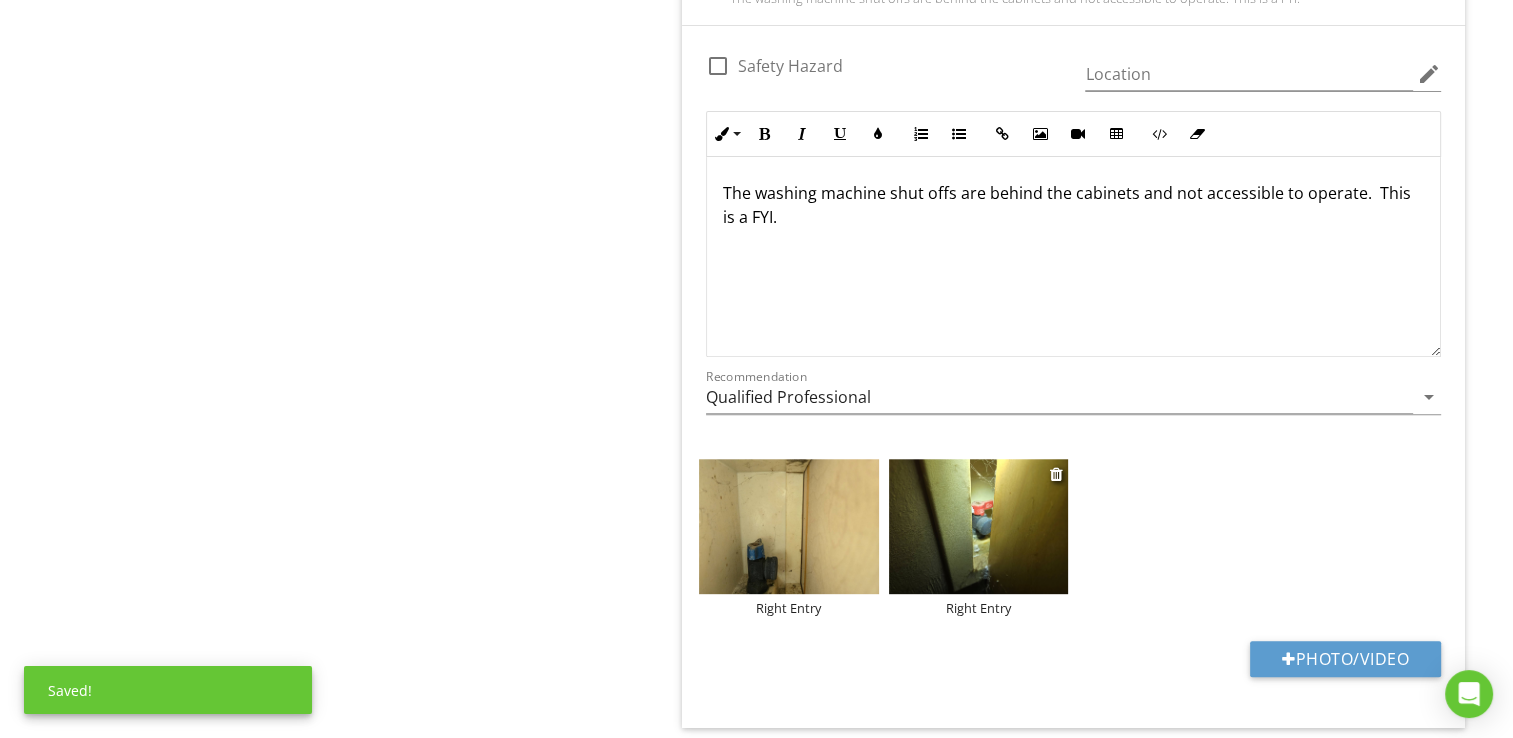 click at bounding box center (979, 526) 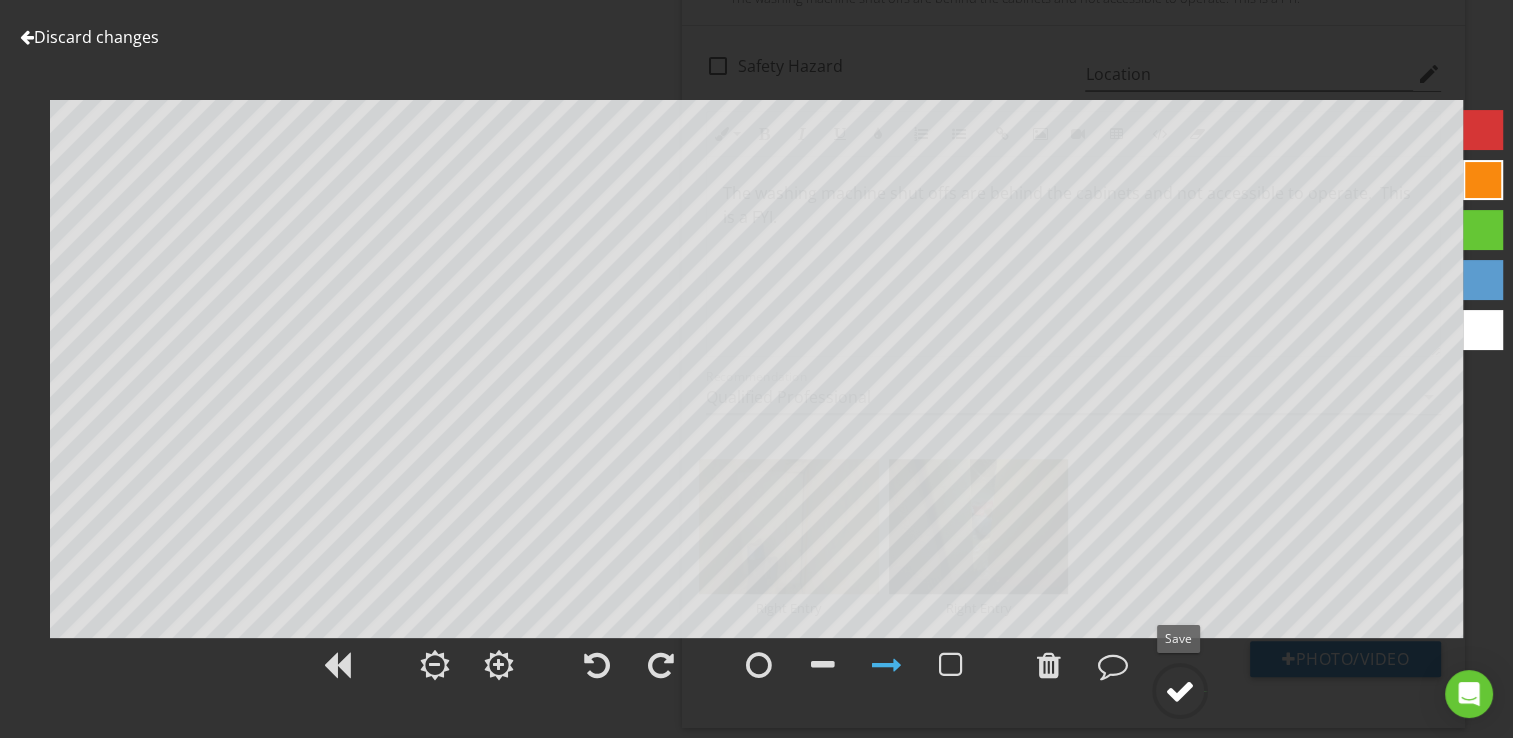 click at bounding box center [1180, 691] 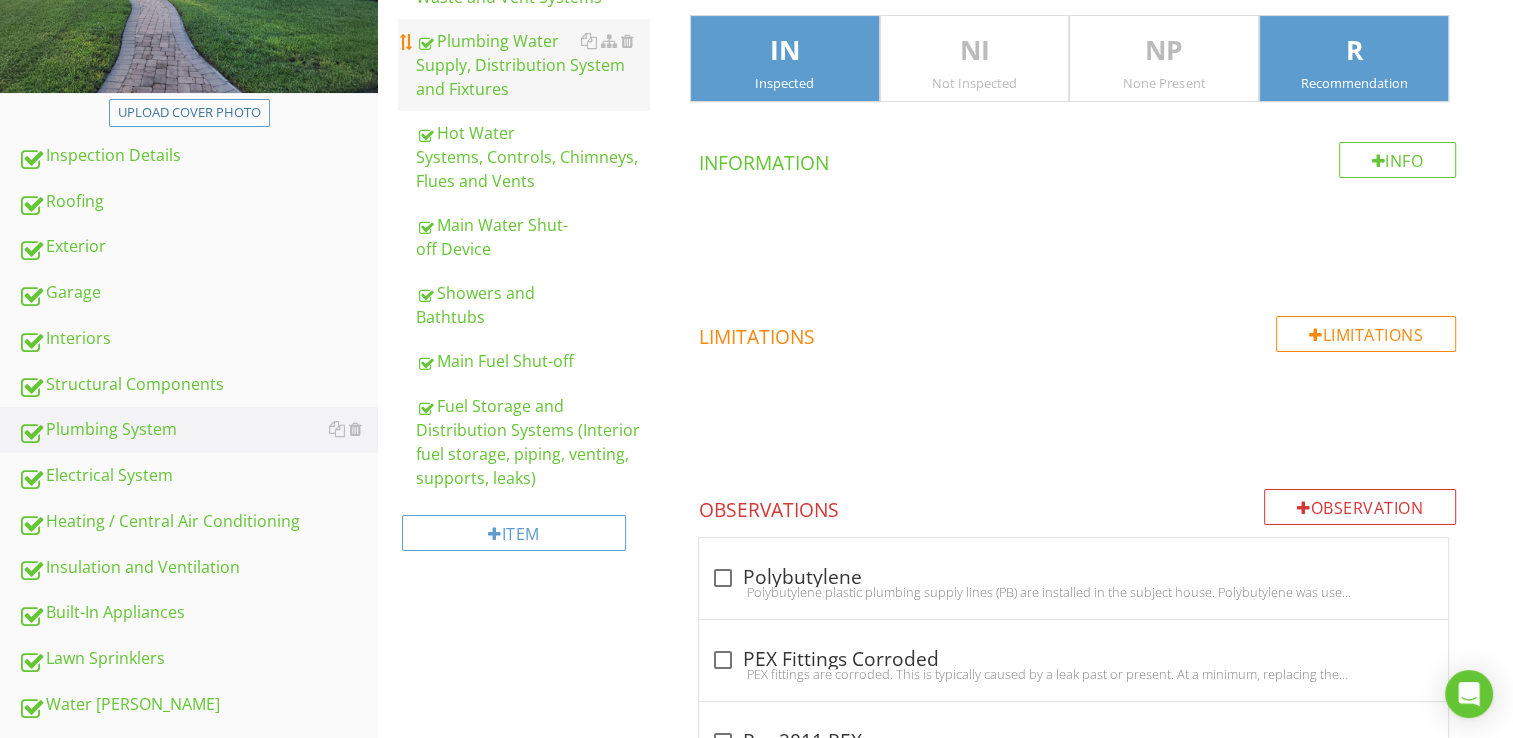 scroll, scrollTop: 426, scrollLeft: 0, axis: vertical 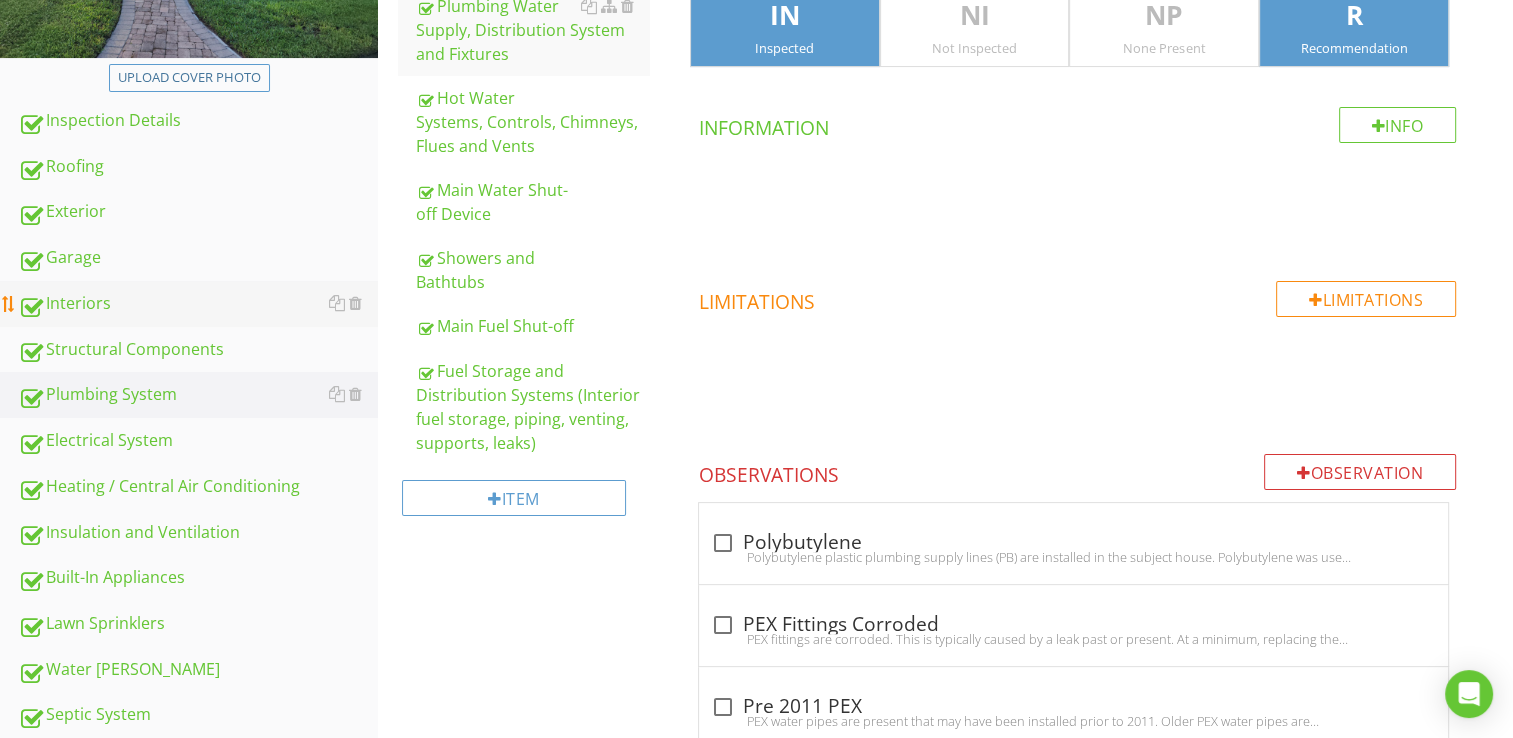 click on "Interiors" at bounding box center [198, 304] 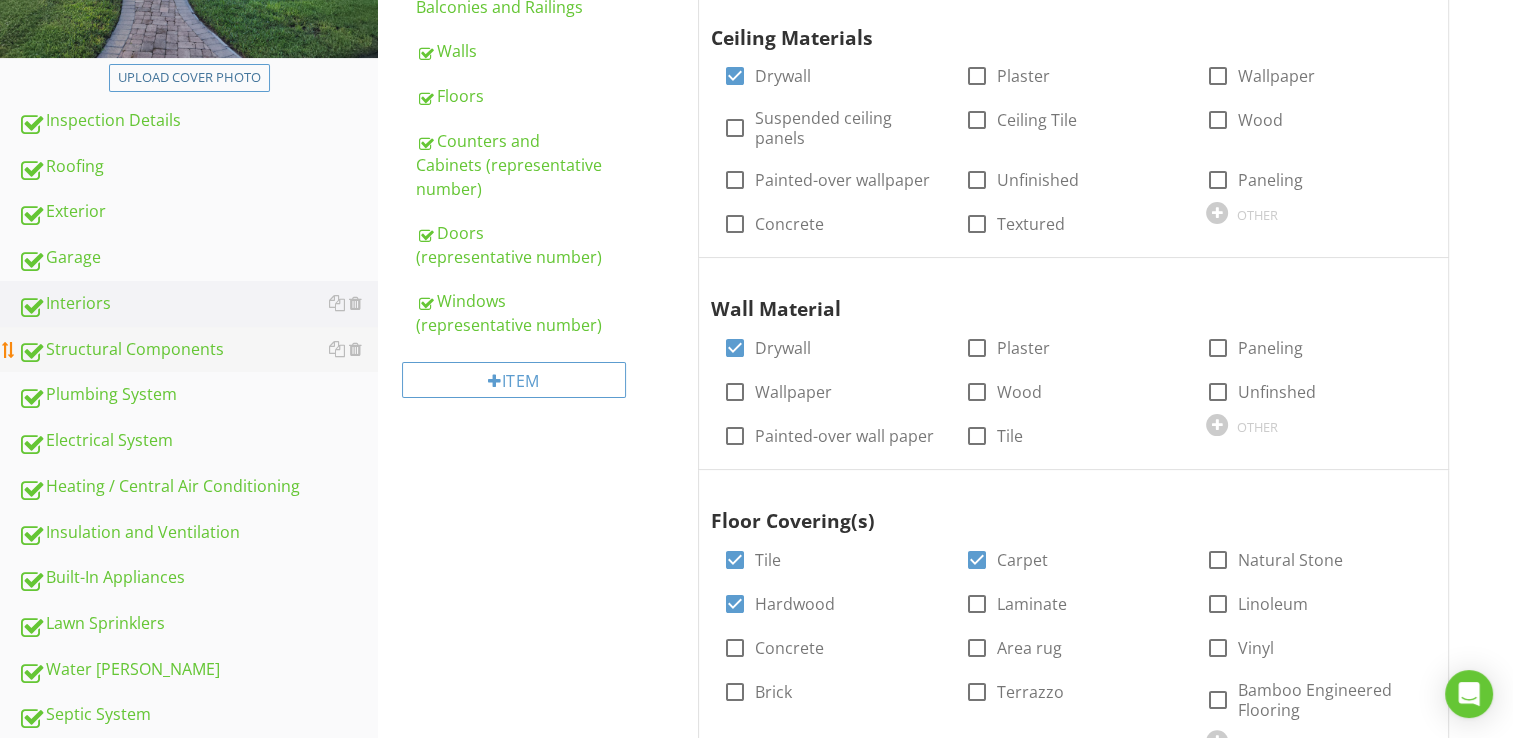 scroll, scrollTop: 226, scrollLeft: 0, axis: vertical 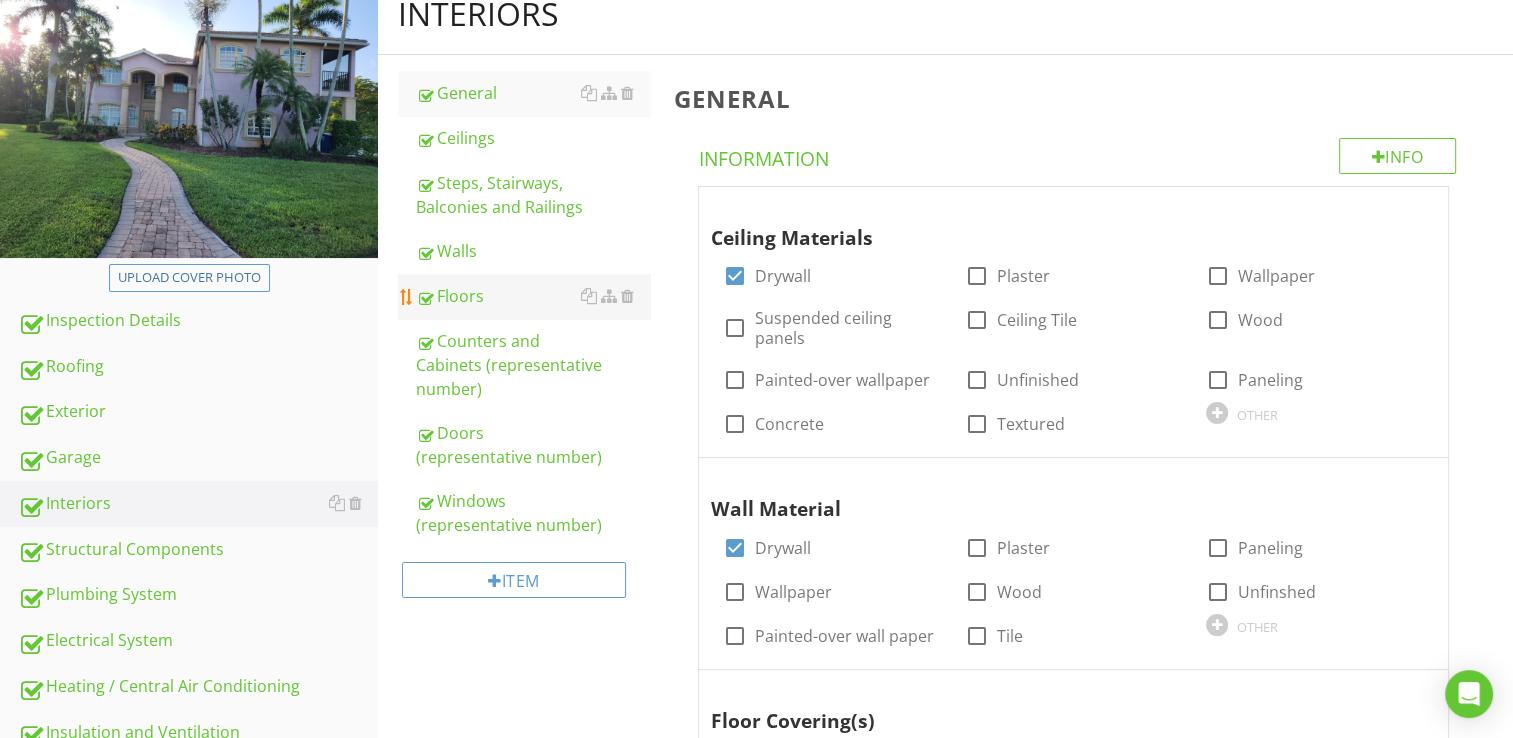 click on "Floors" at bounding box center [533, 296] 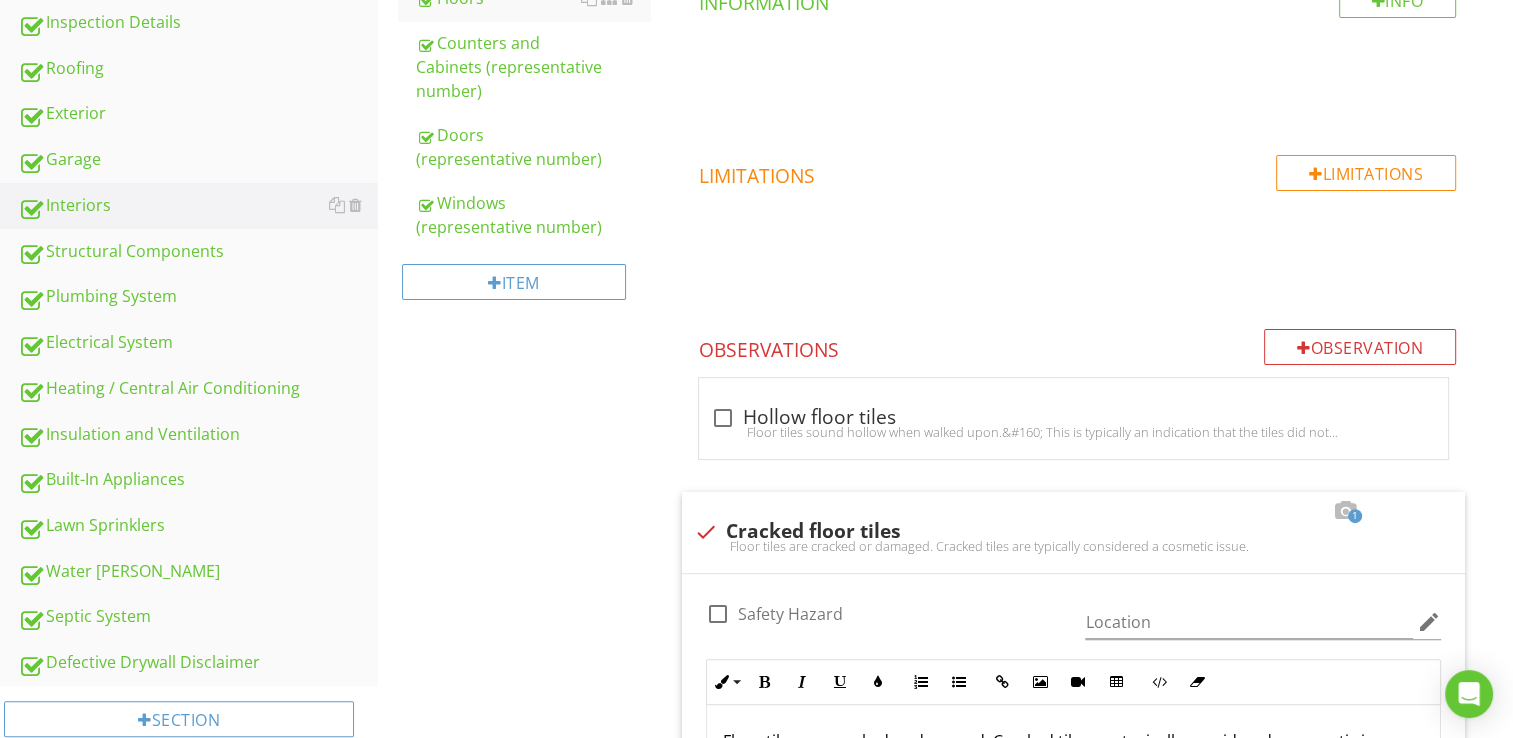 scroll, scrollTop: 526, scrollLeft: 0, axis: vertical 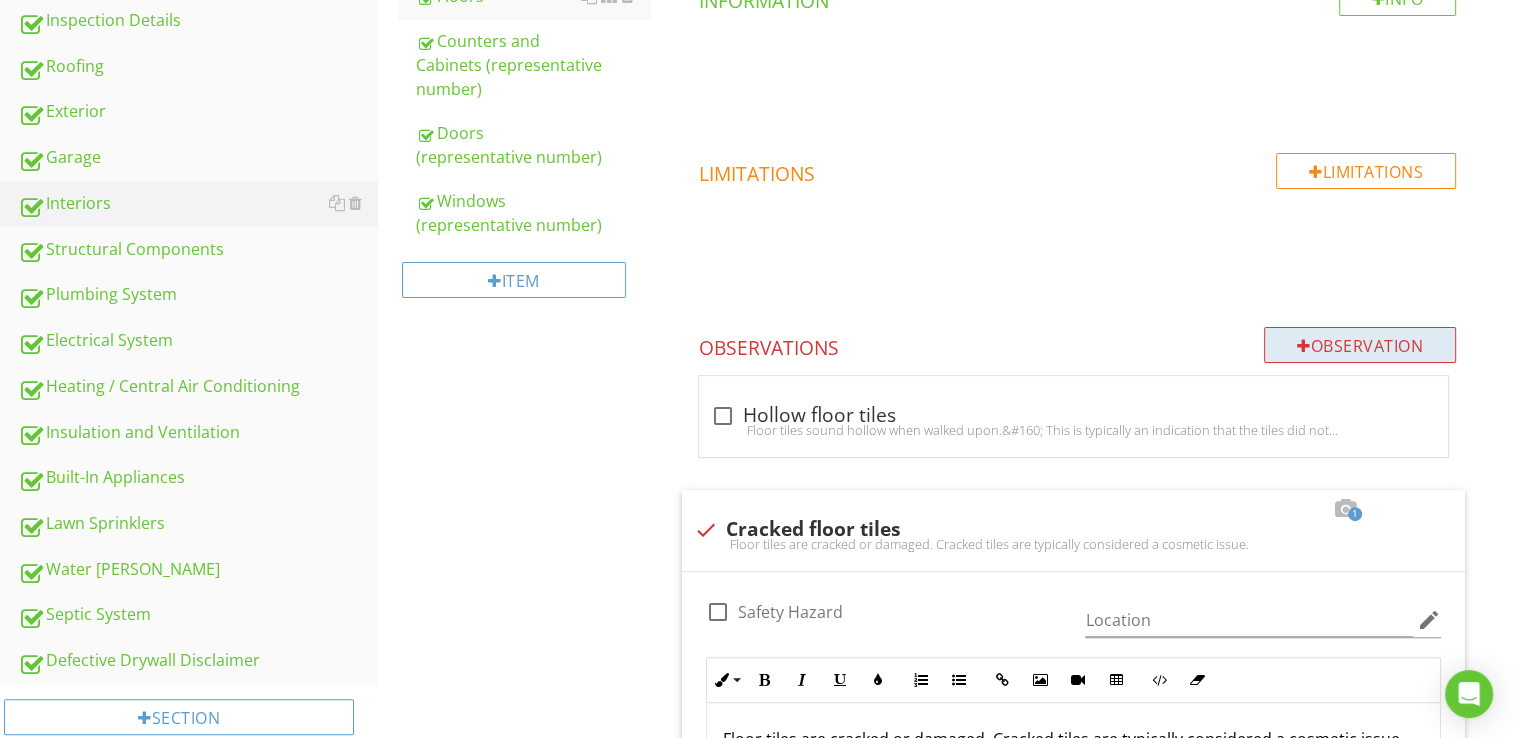 click on "Observation" at bounding box center (1360, 345) 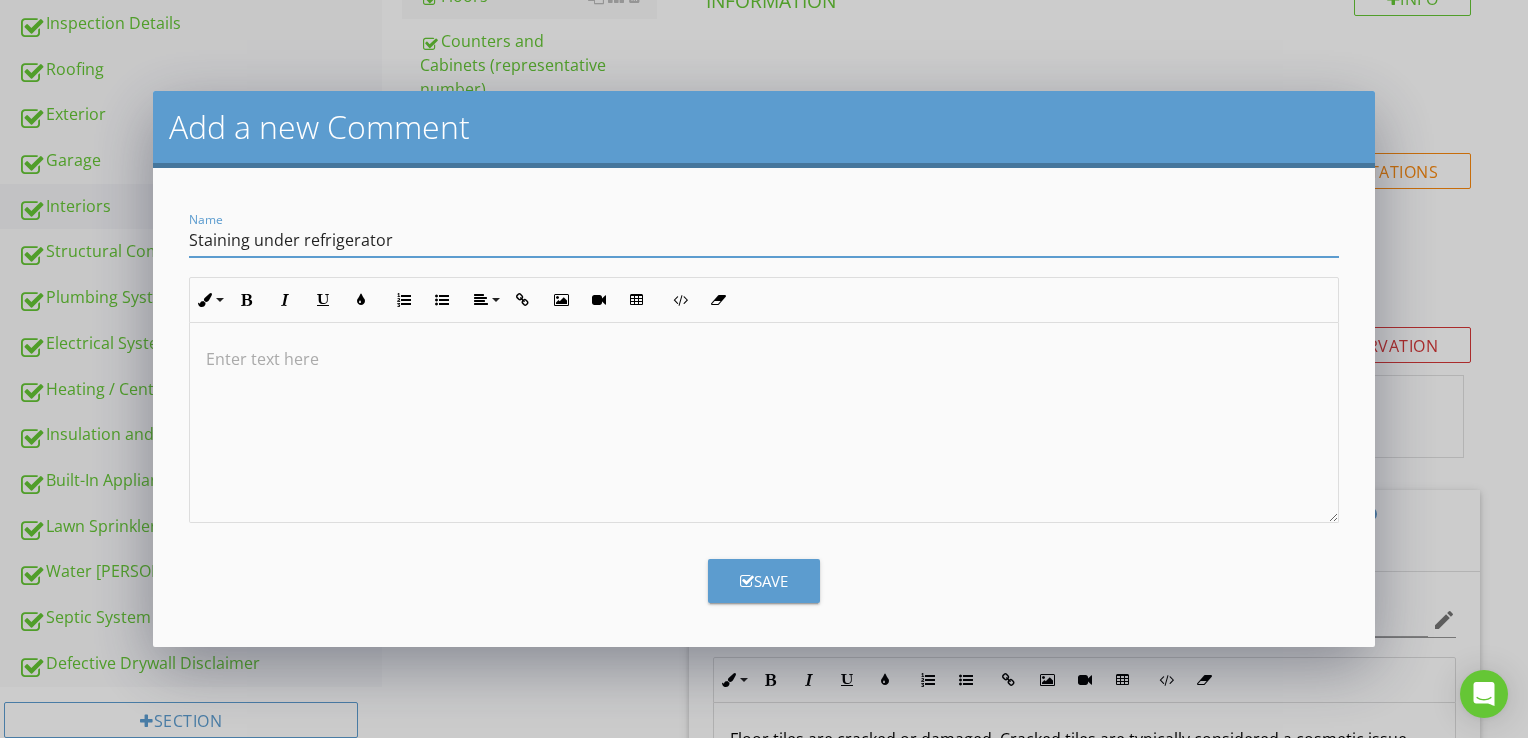 type on "Staining under refrigerator" 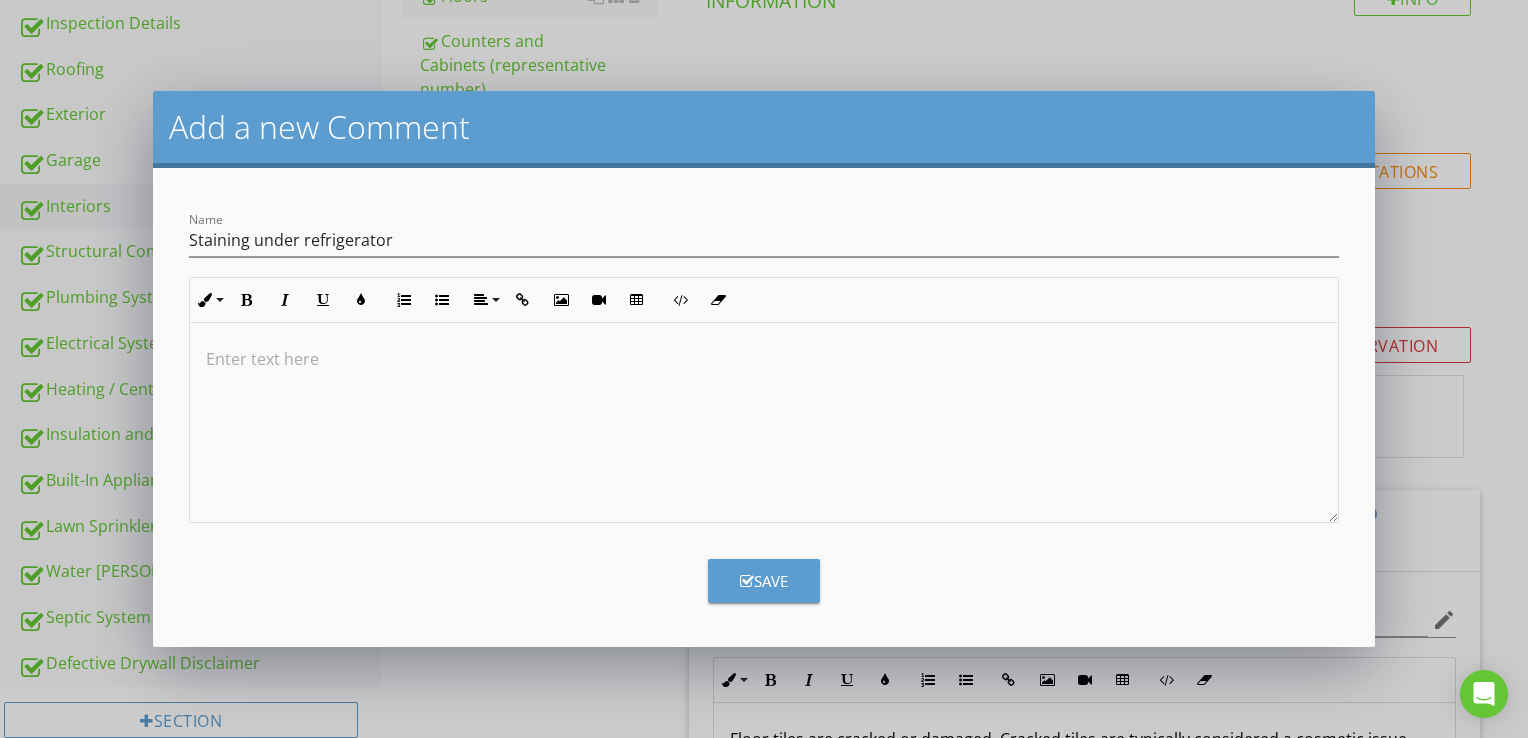 type 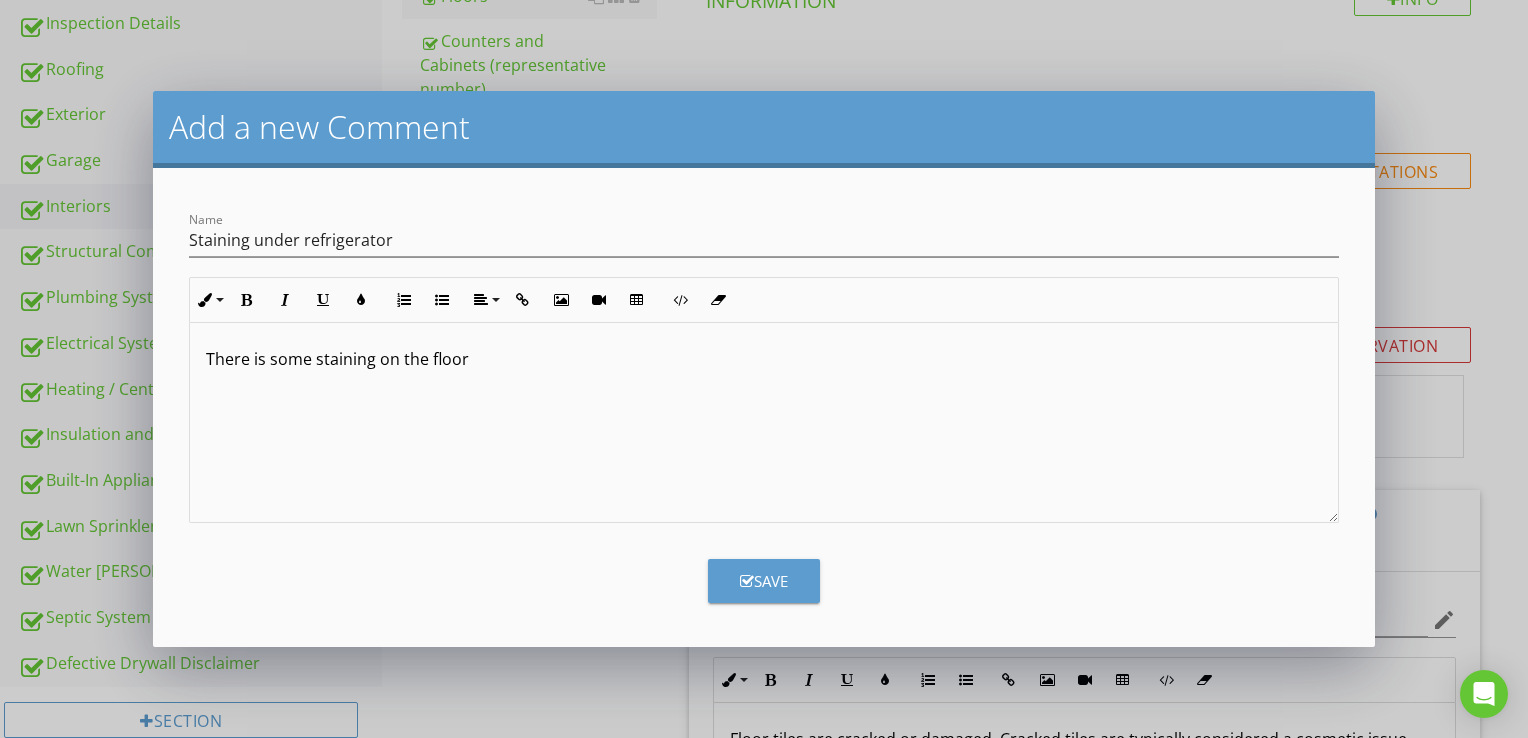 click on "There is some staining on the floor" at bounding box center [764, 359] 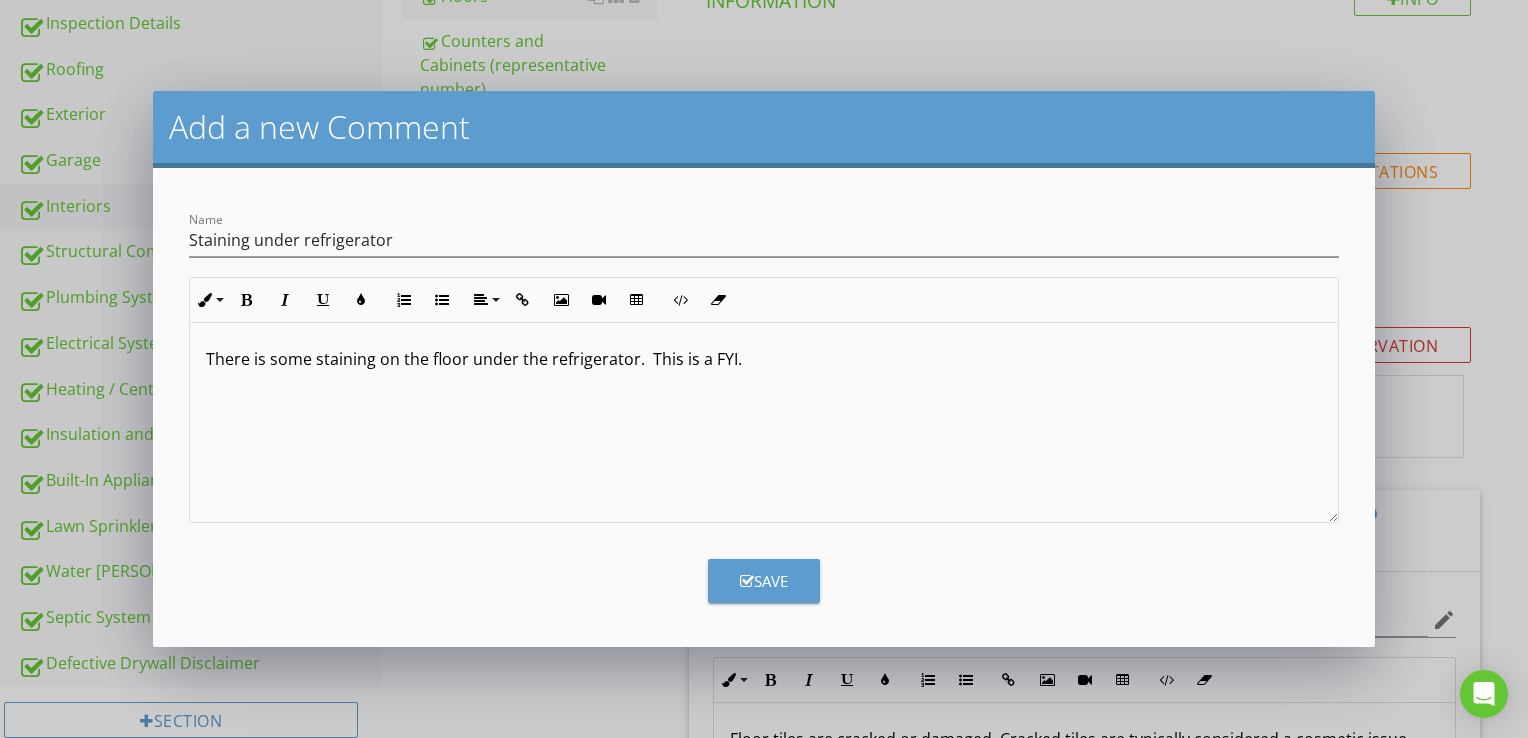 click on "Save" at bounding box center [764, 581] 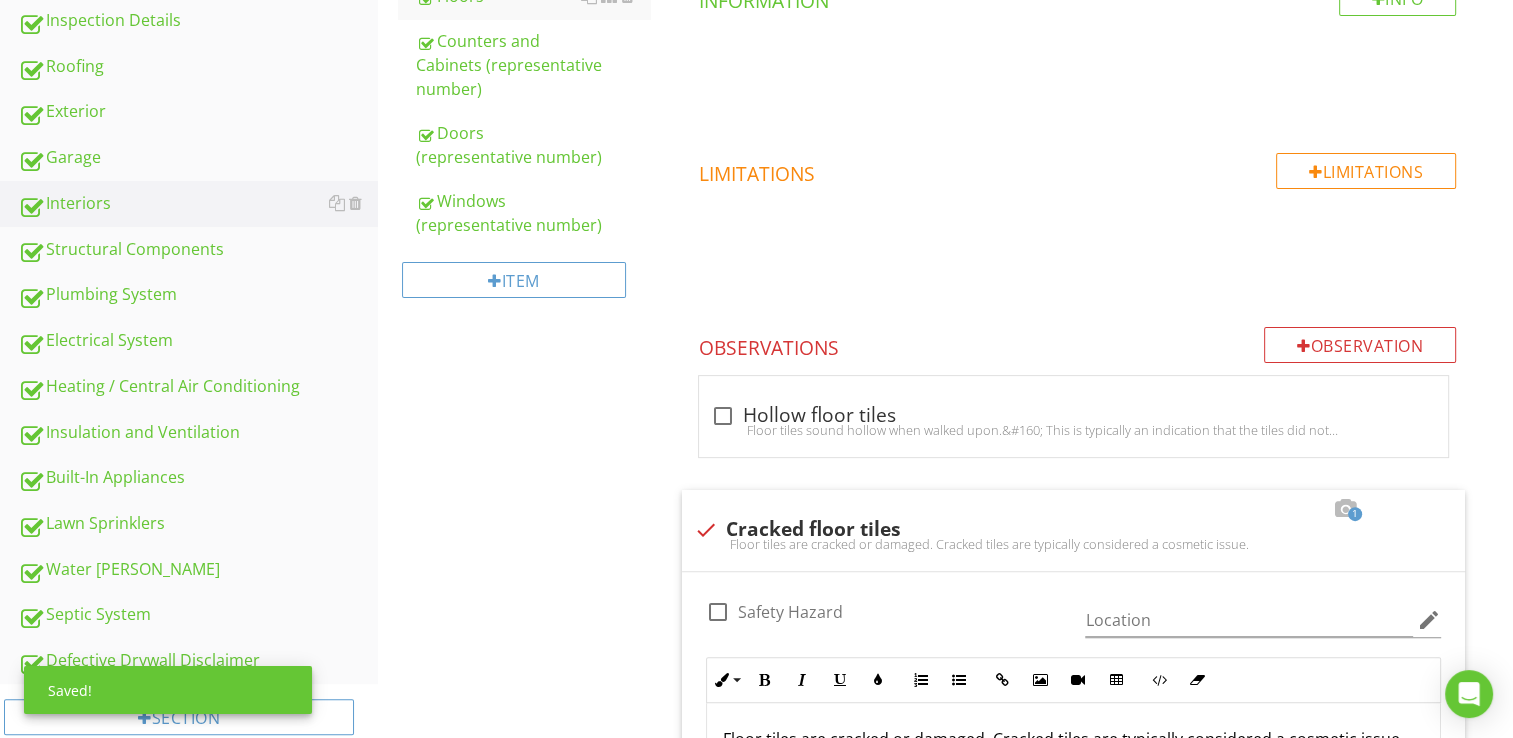 scroll, scrollTop: 3997, scrollLeft: 0, axis: vertical 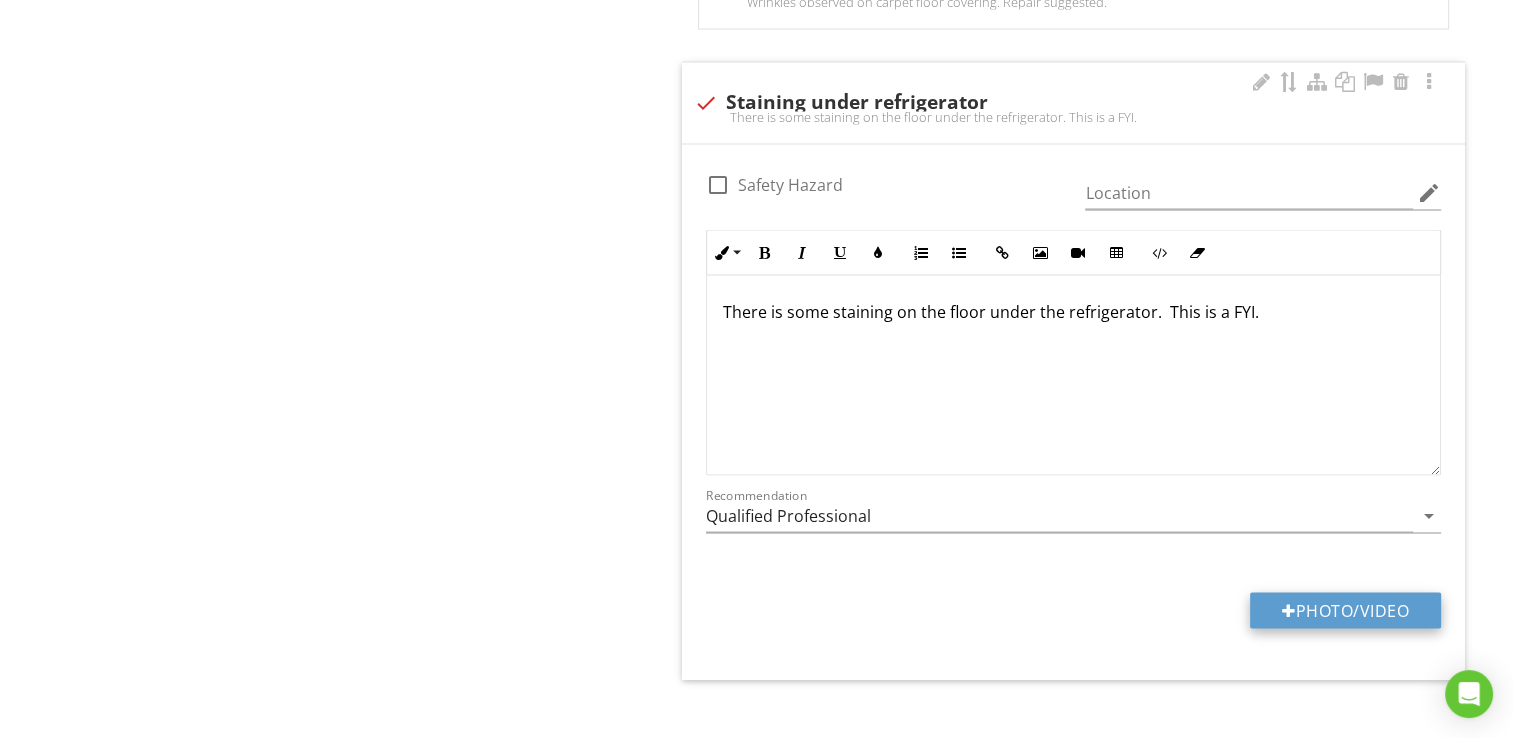 click on "Photo/Video" at bounding box center [1345, 611] 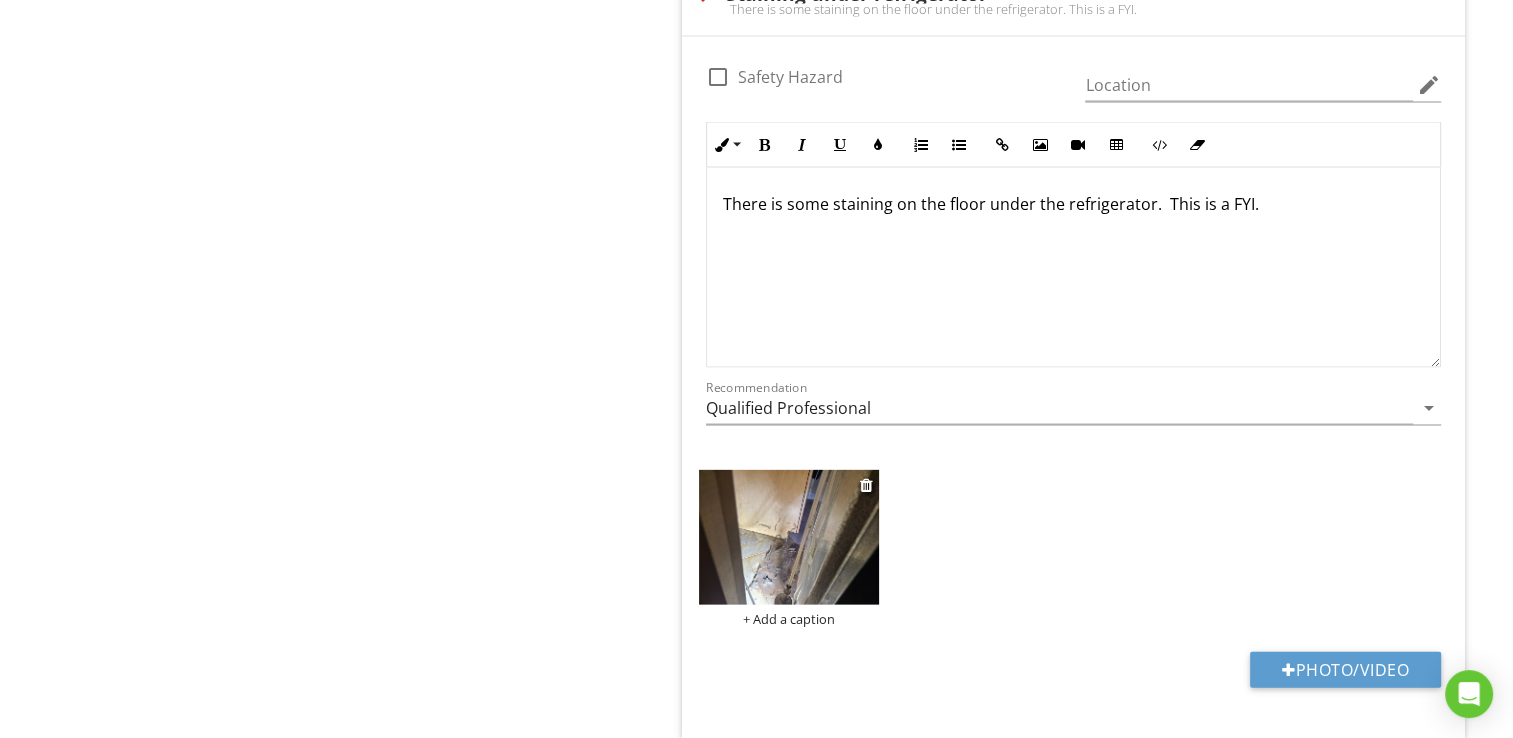 scroll, scrollTop: 4164, scrollLeft: 0, axis: vertical 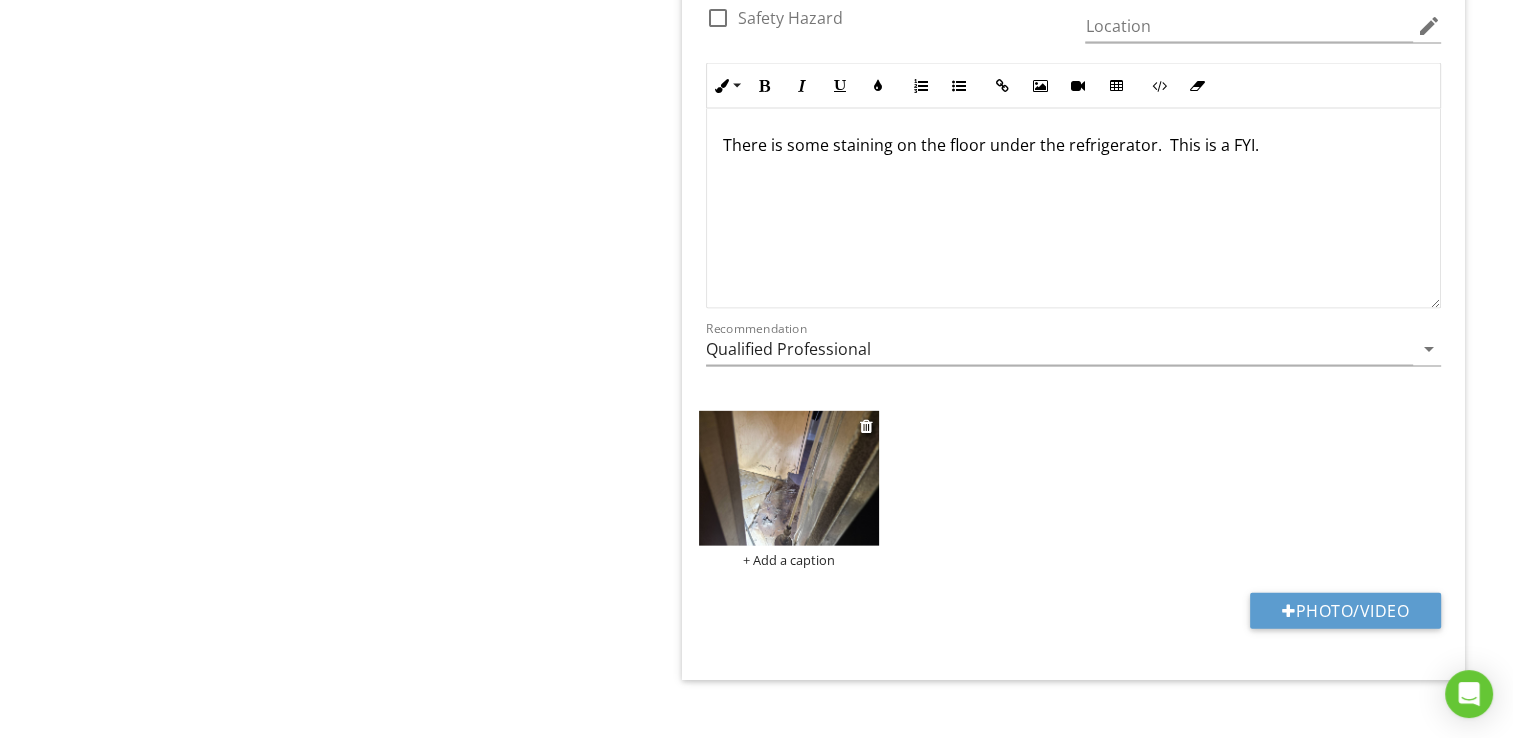 click at bounding box center (789, 478) 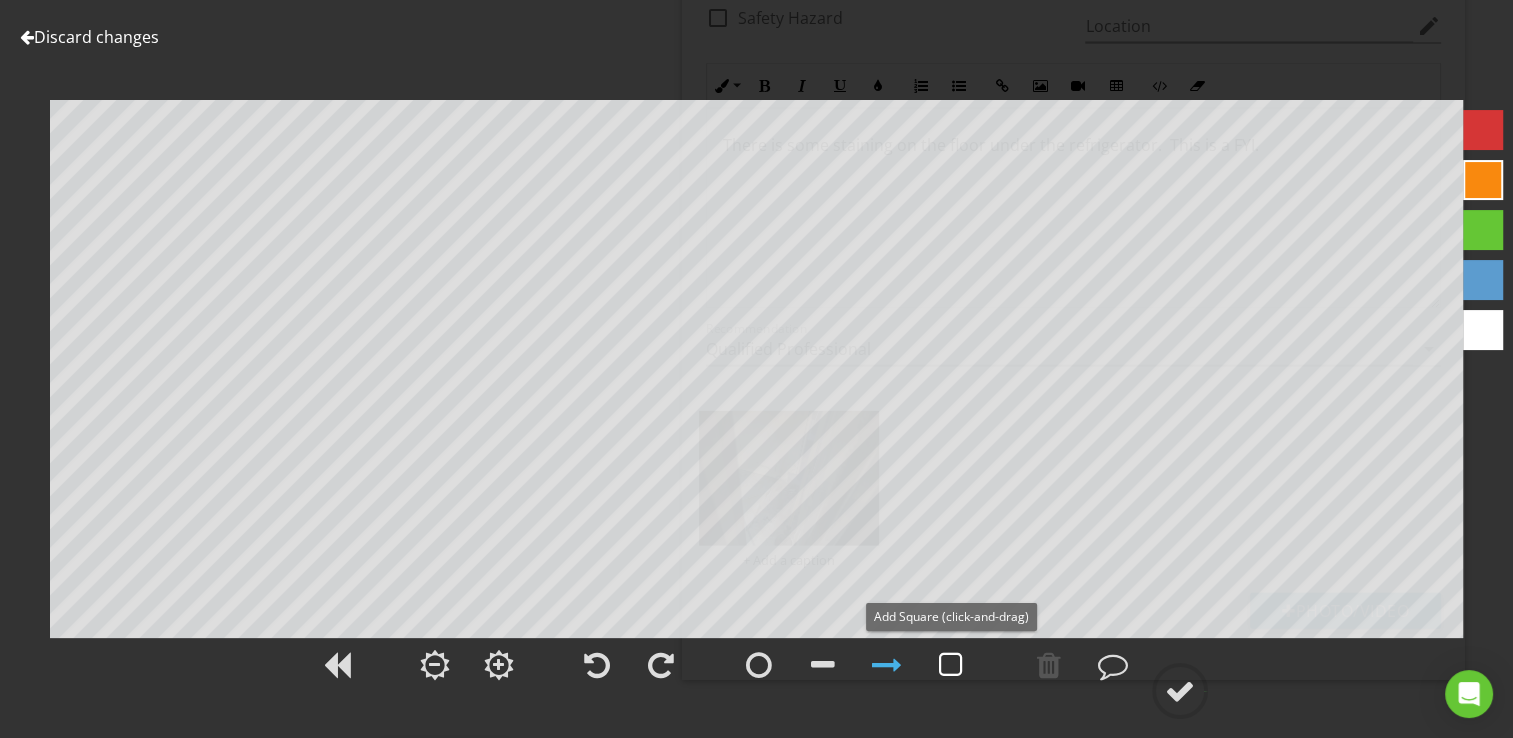 click at bounding box center (951, 665) 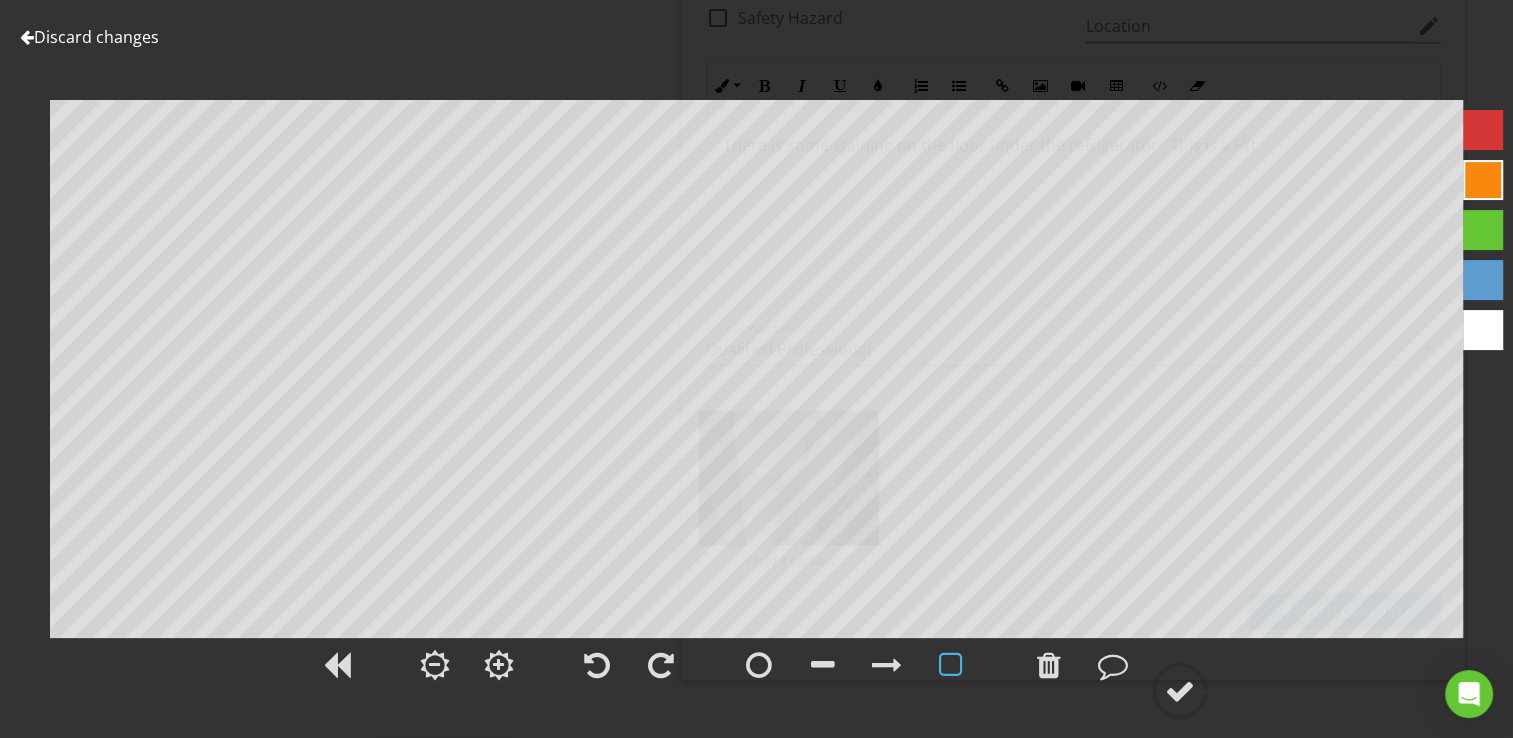 click on "Discard changes
Add Location" at bounding box center (756, 369) 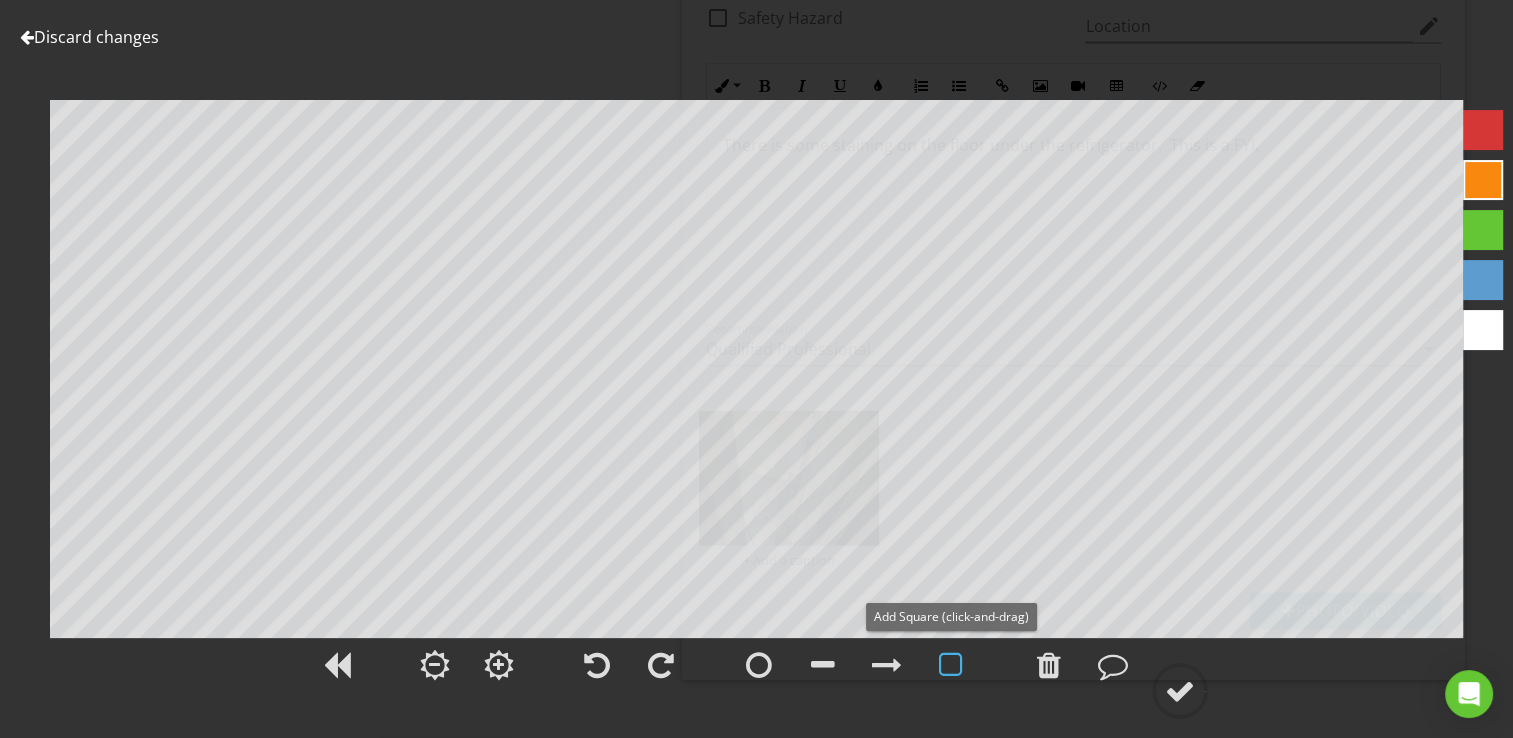 click at bounding box center [951, 665] 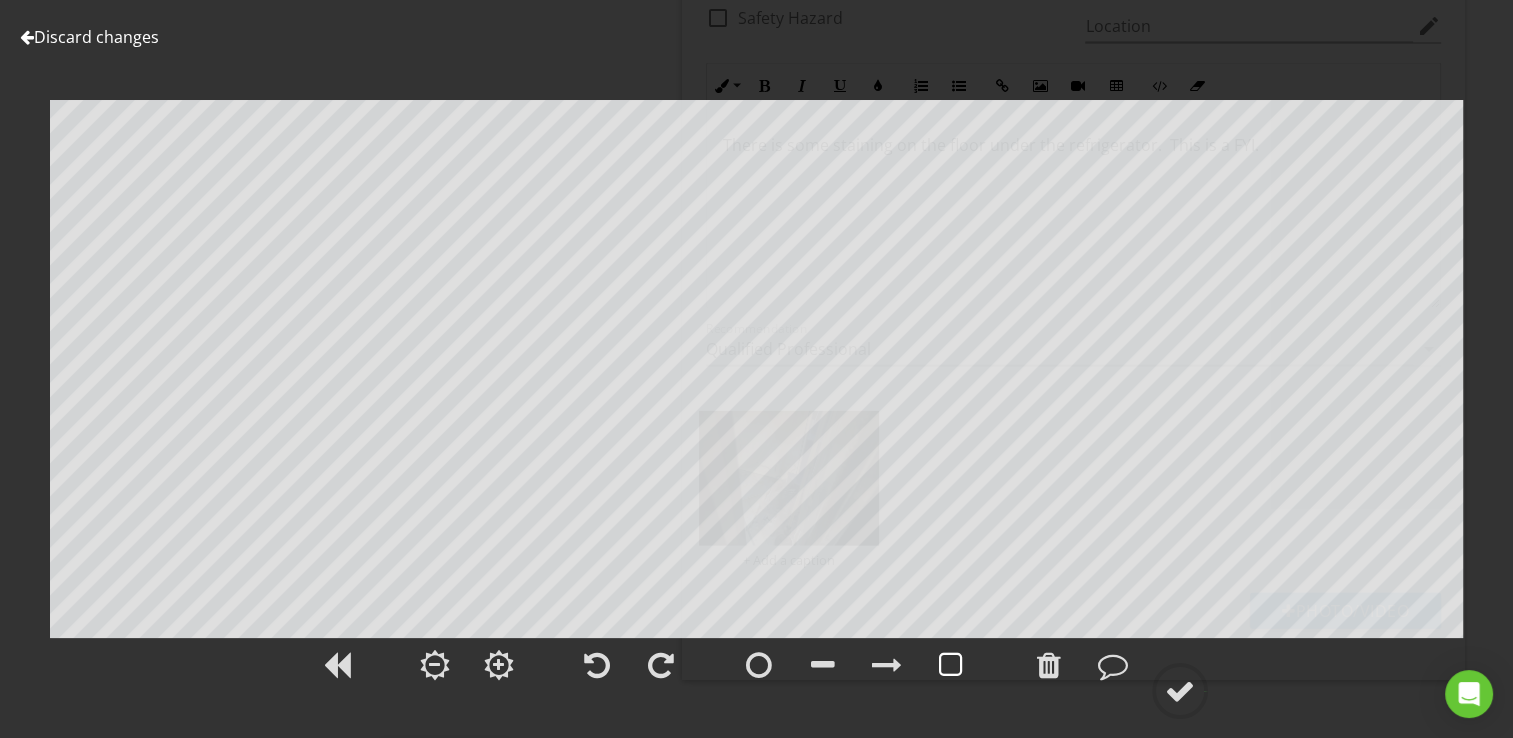 click at bounding box center [951, 665] 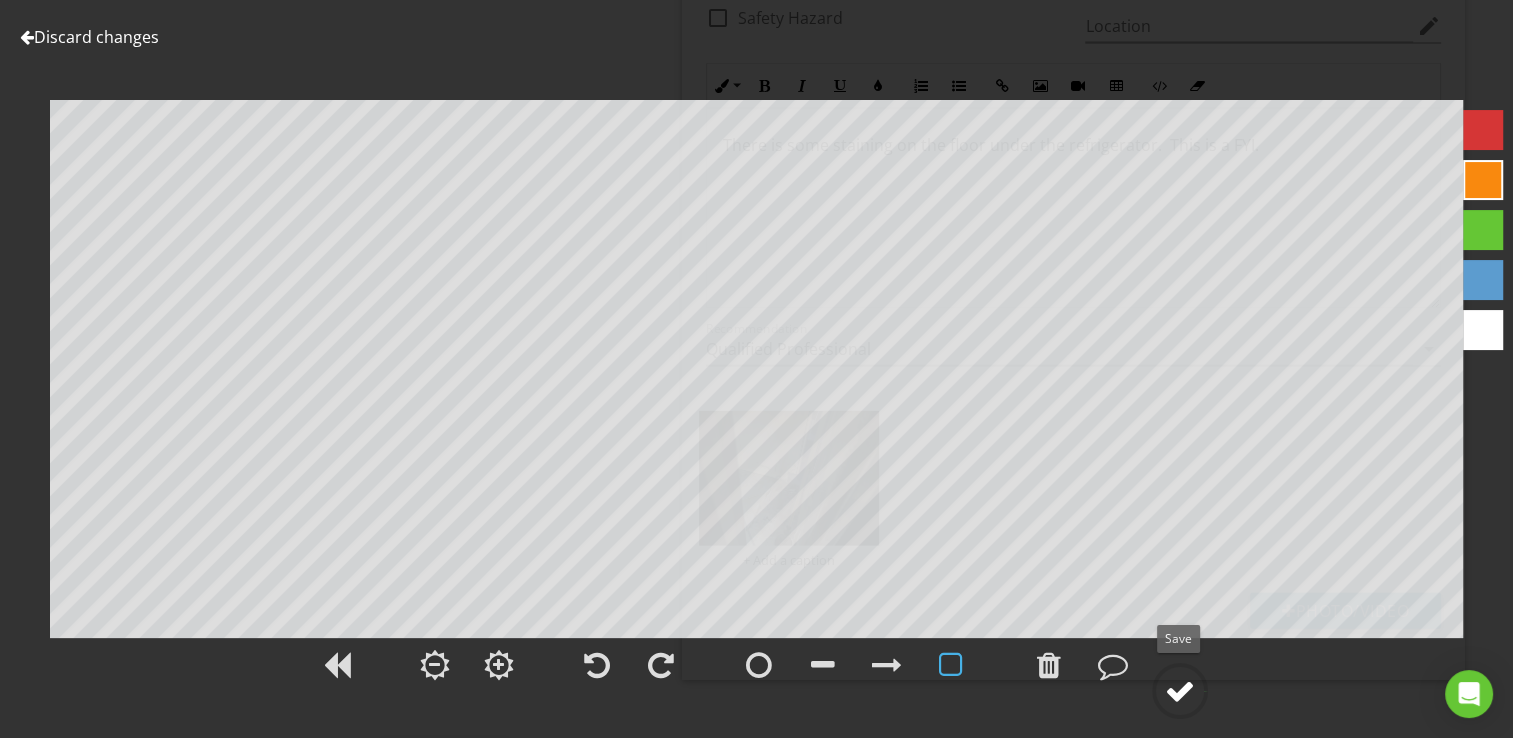 click at bounding box center (1180, 691) 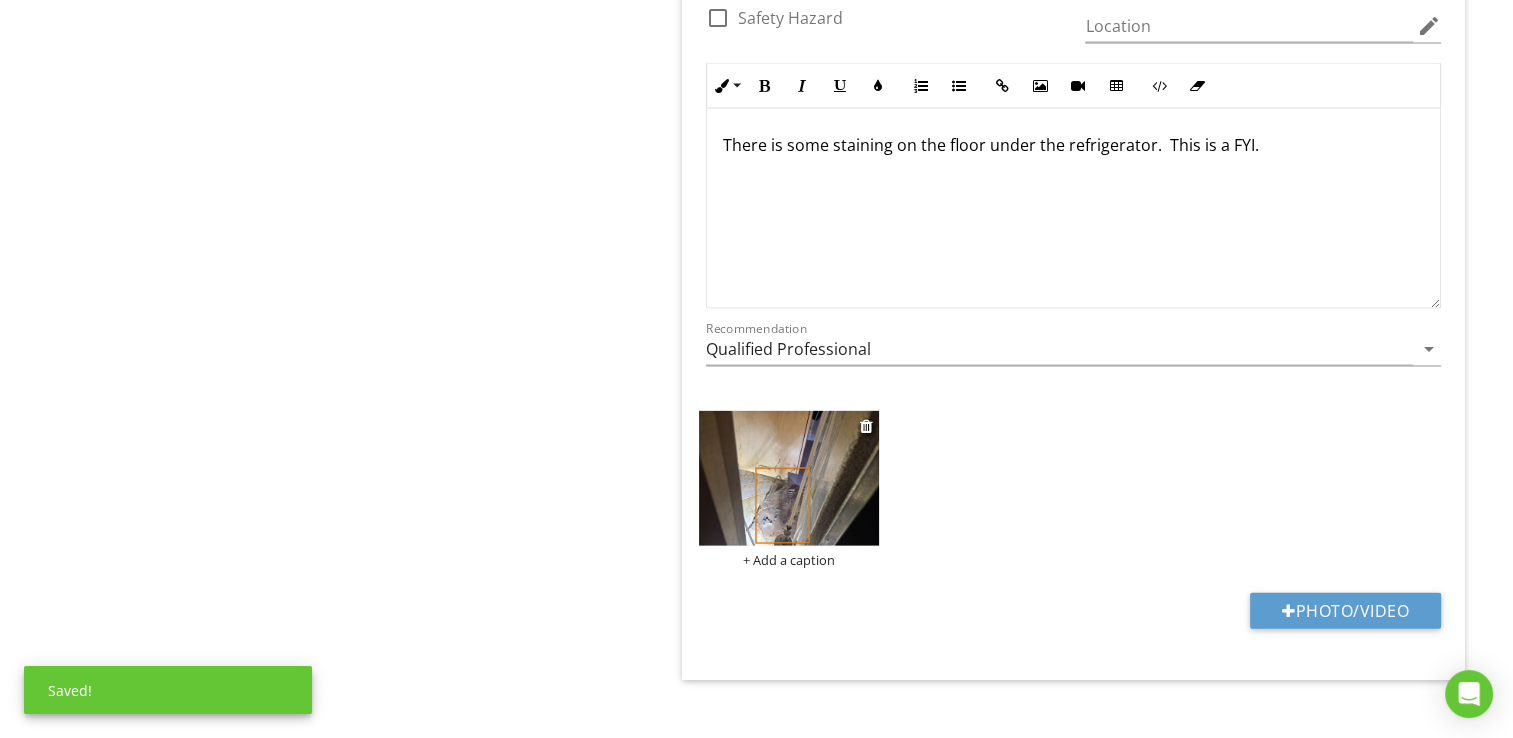click at bounding box center [789, 478] 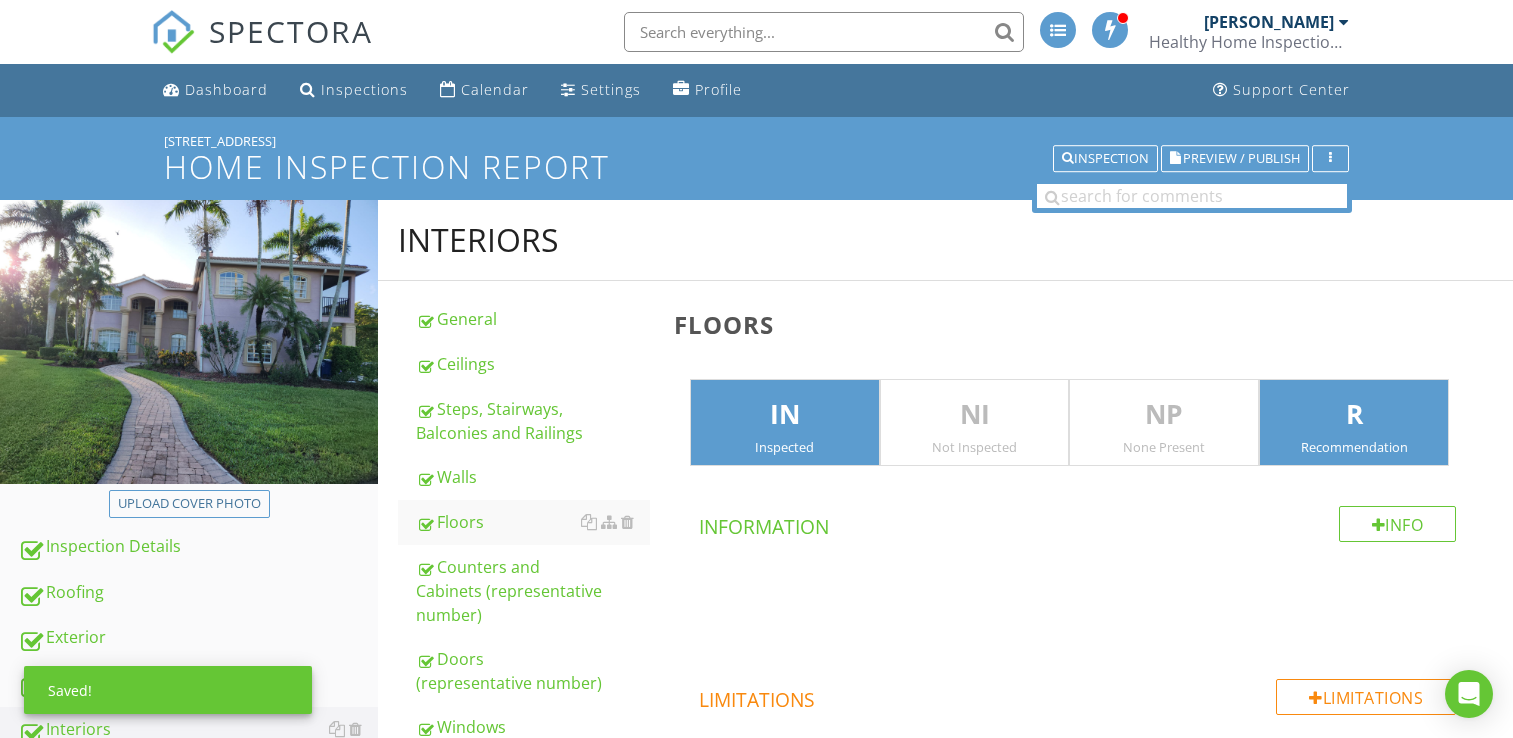 scroll, scrollTop: 4164, scrollLeft: 0, axis: vertical 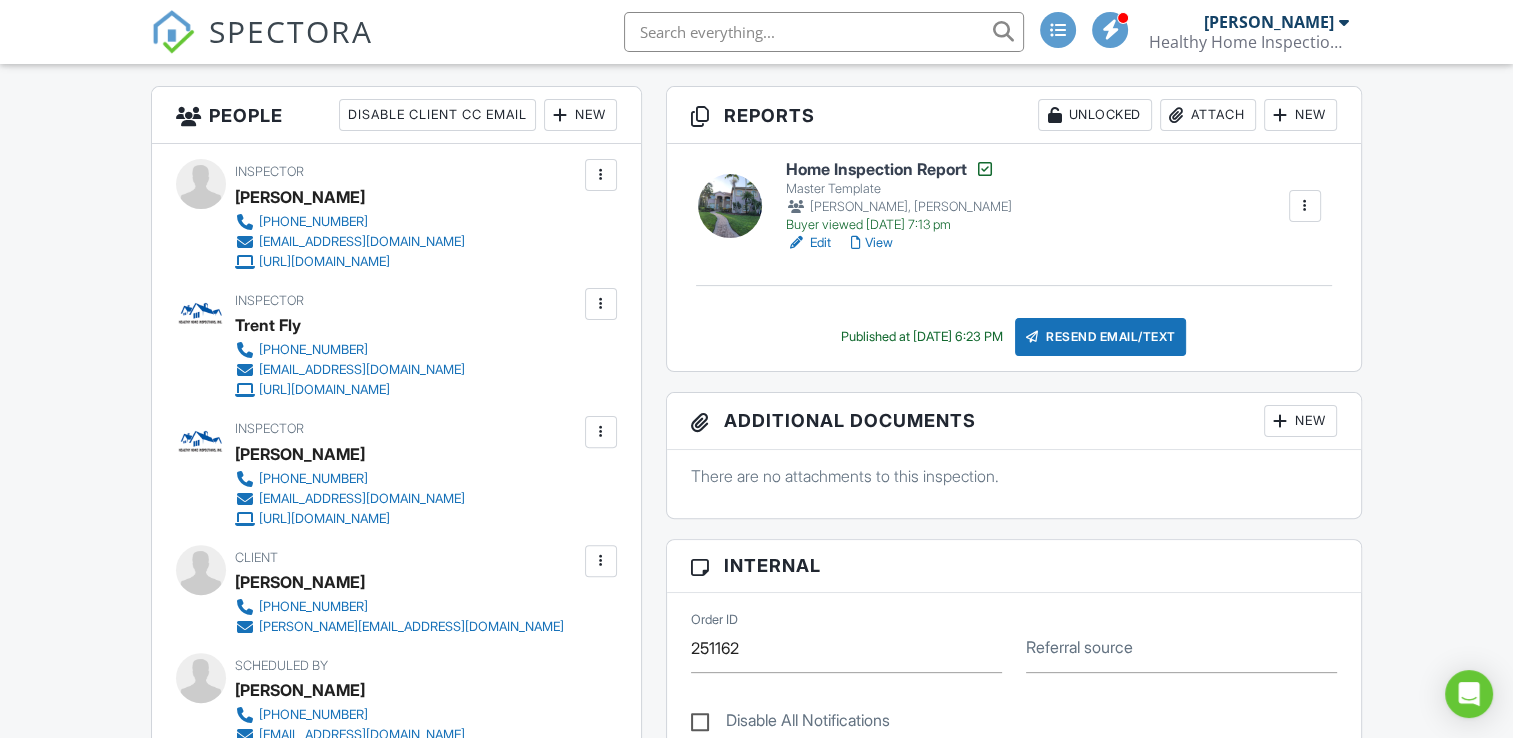 click on "View" at bounding box center (872, 243) 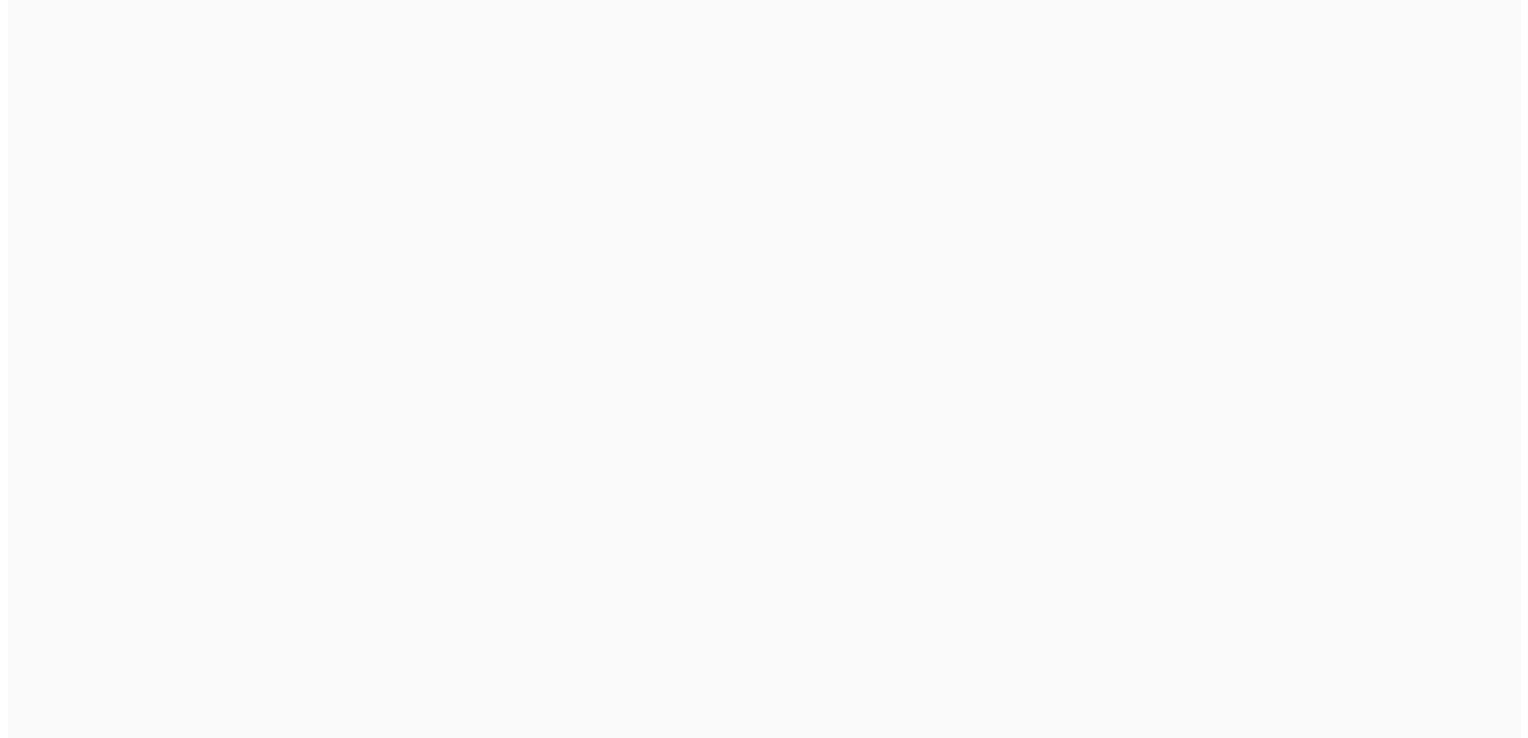 scroll, scrollTop: 0, scrollLeft: 0, axis: both 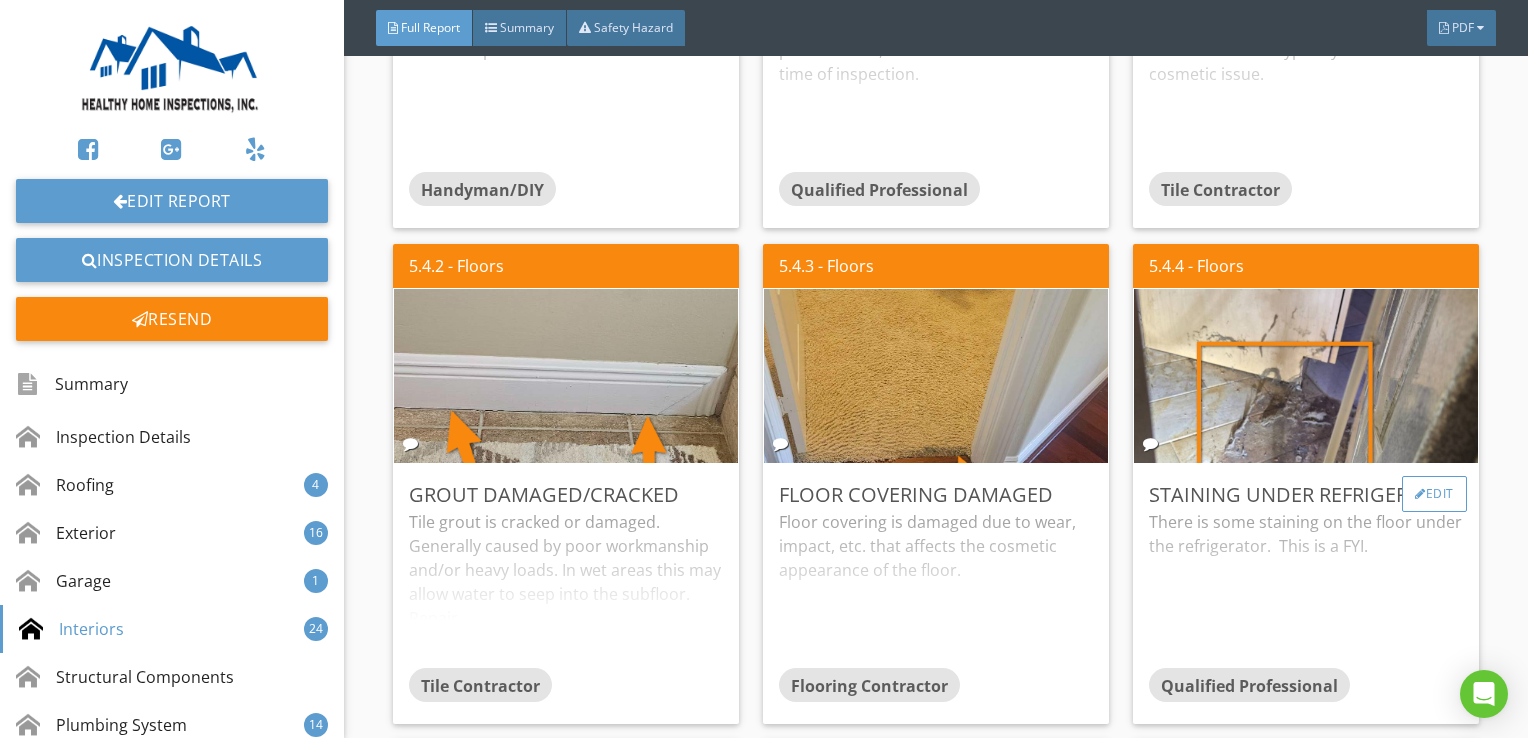 click on "Edit" at bounding box center (1434, 494) 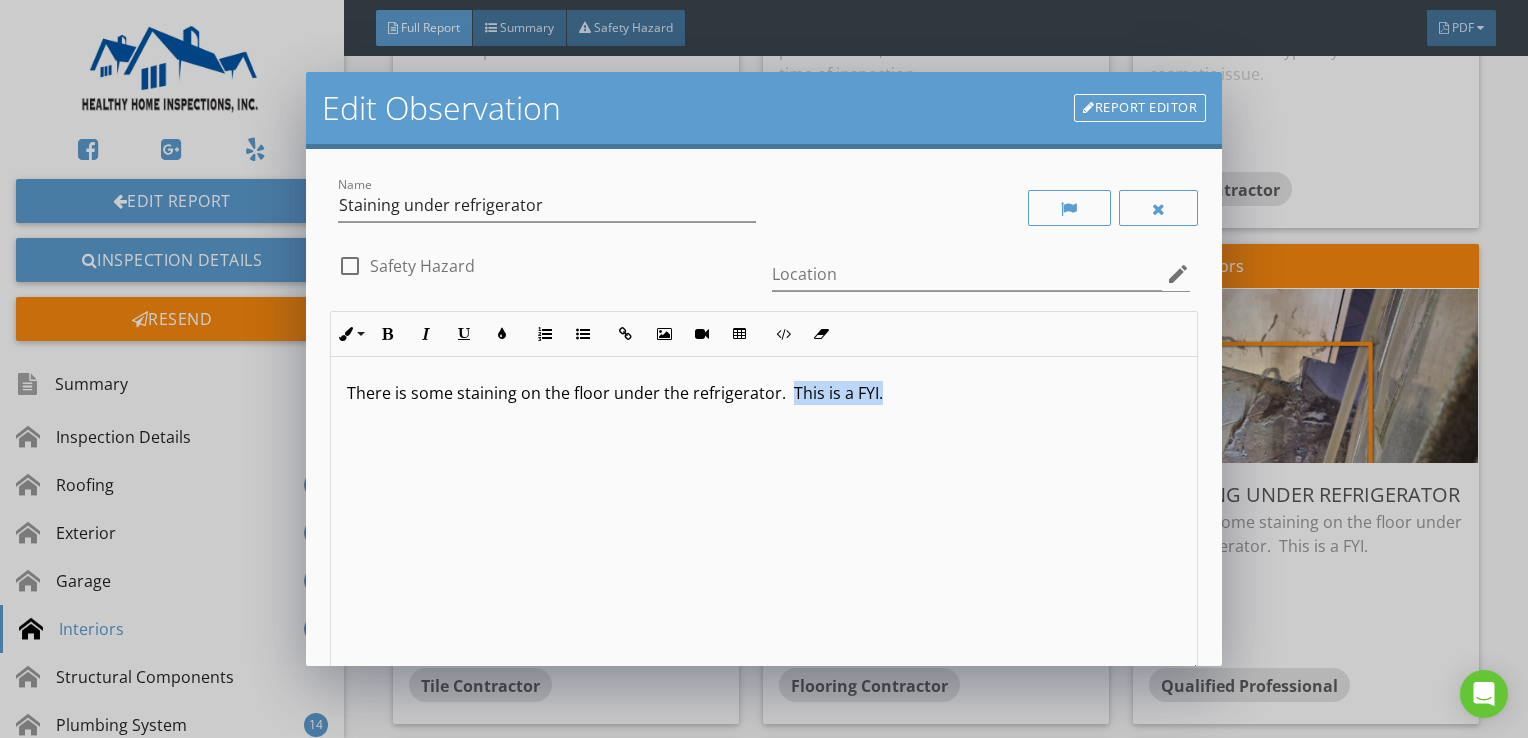 drag, startPoint x: 874, startPoint y: 389, endPoint x: 788, endPoint y: 394, distance: 86.145226 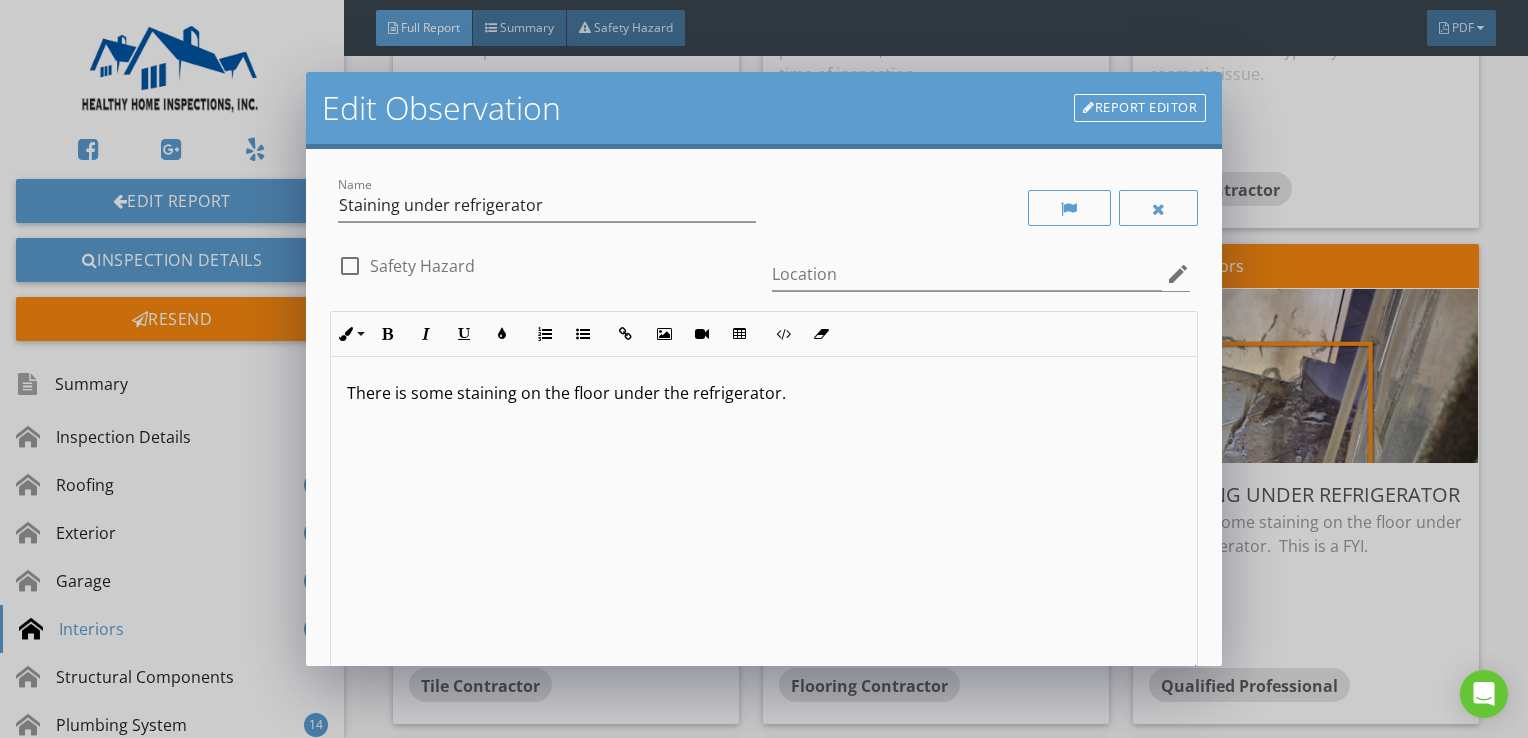 scroll, scrollTop: 201, scrollLeft: 0, axis: vertical 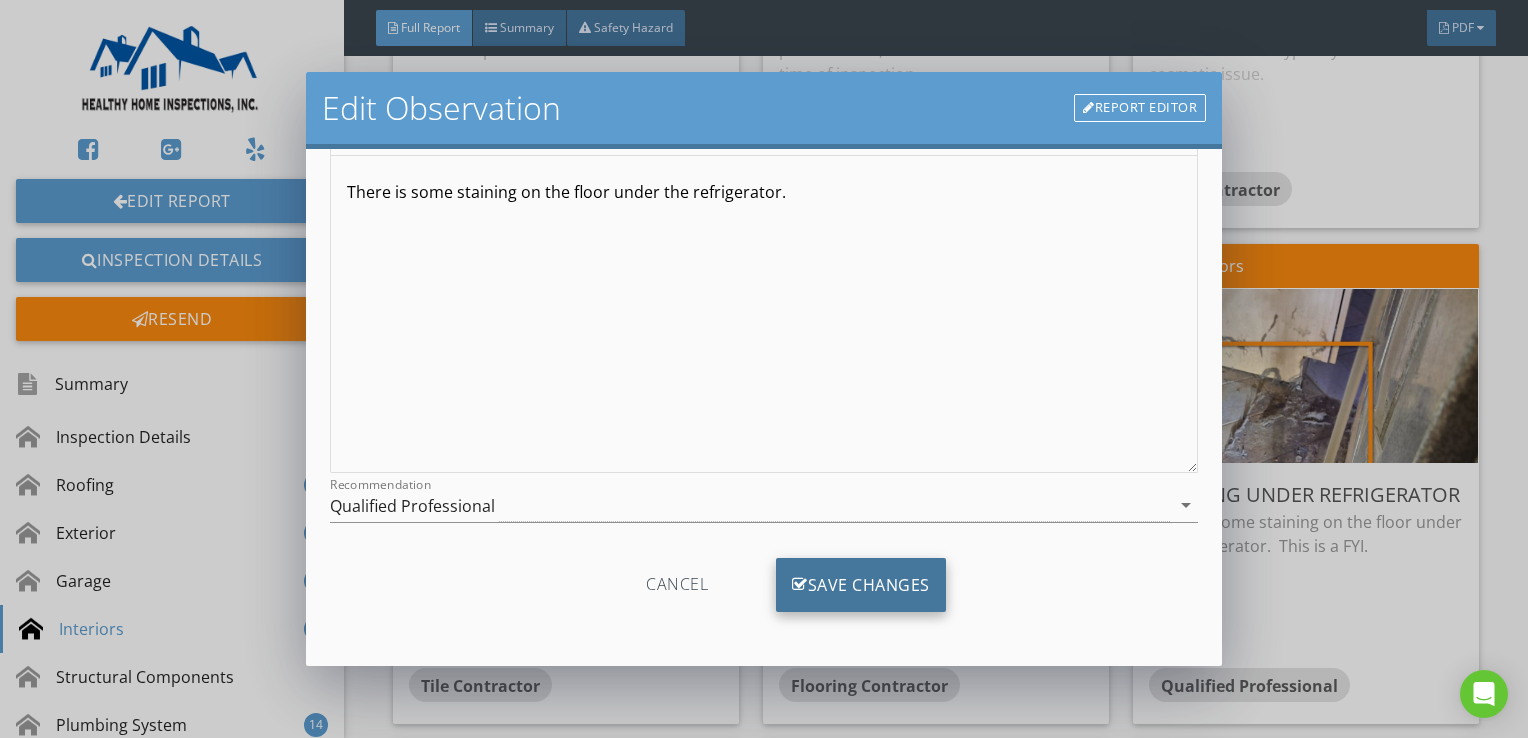 click on "Save Changes" at bounding box center [861, 585] 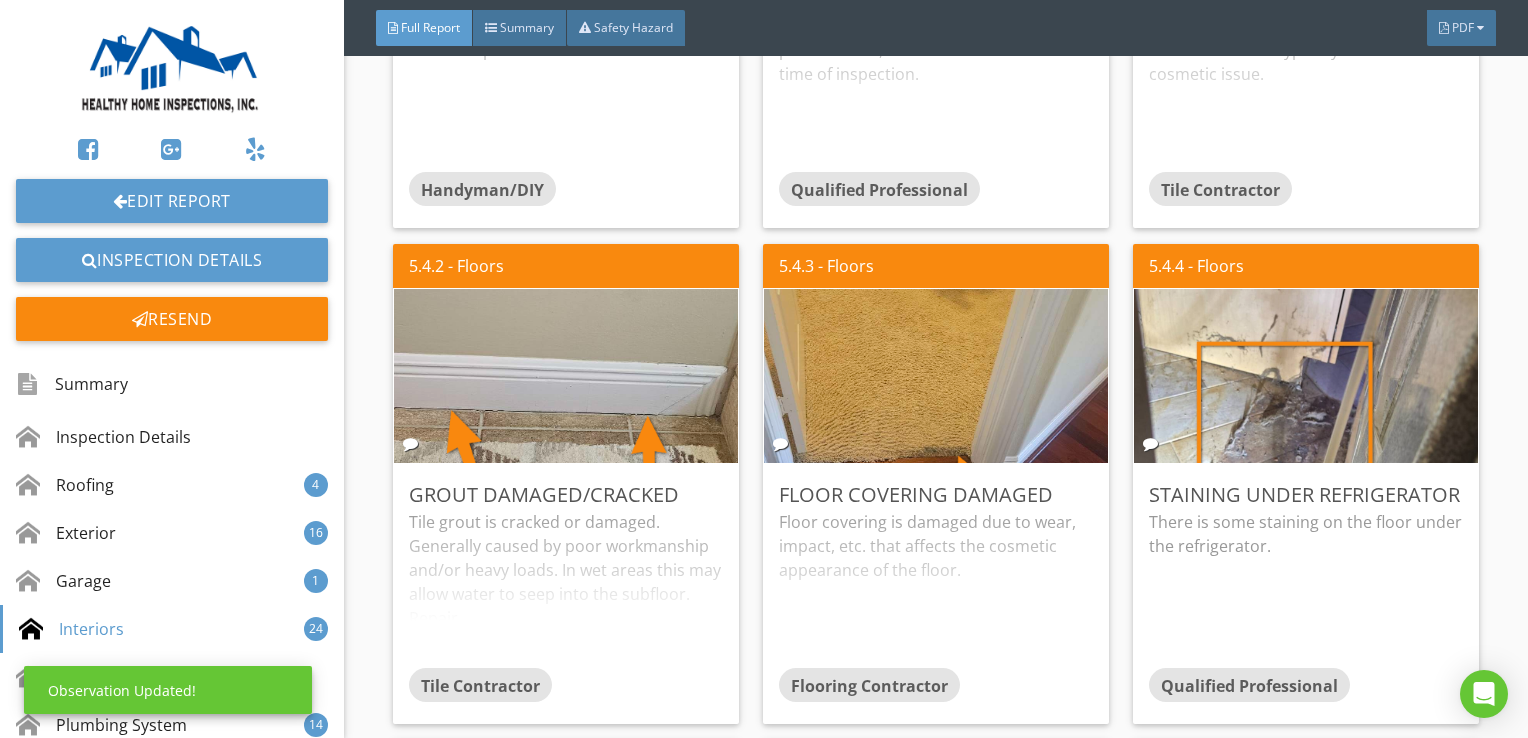 scroll, scrollTop: 0, scrollLeft: 0, axis: both 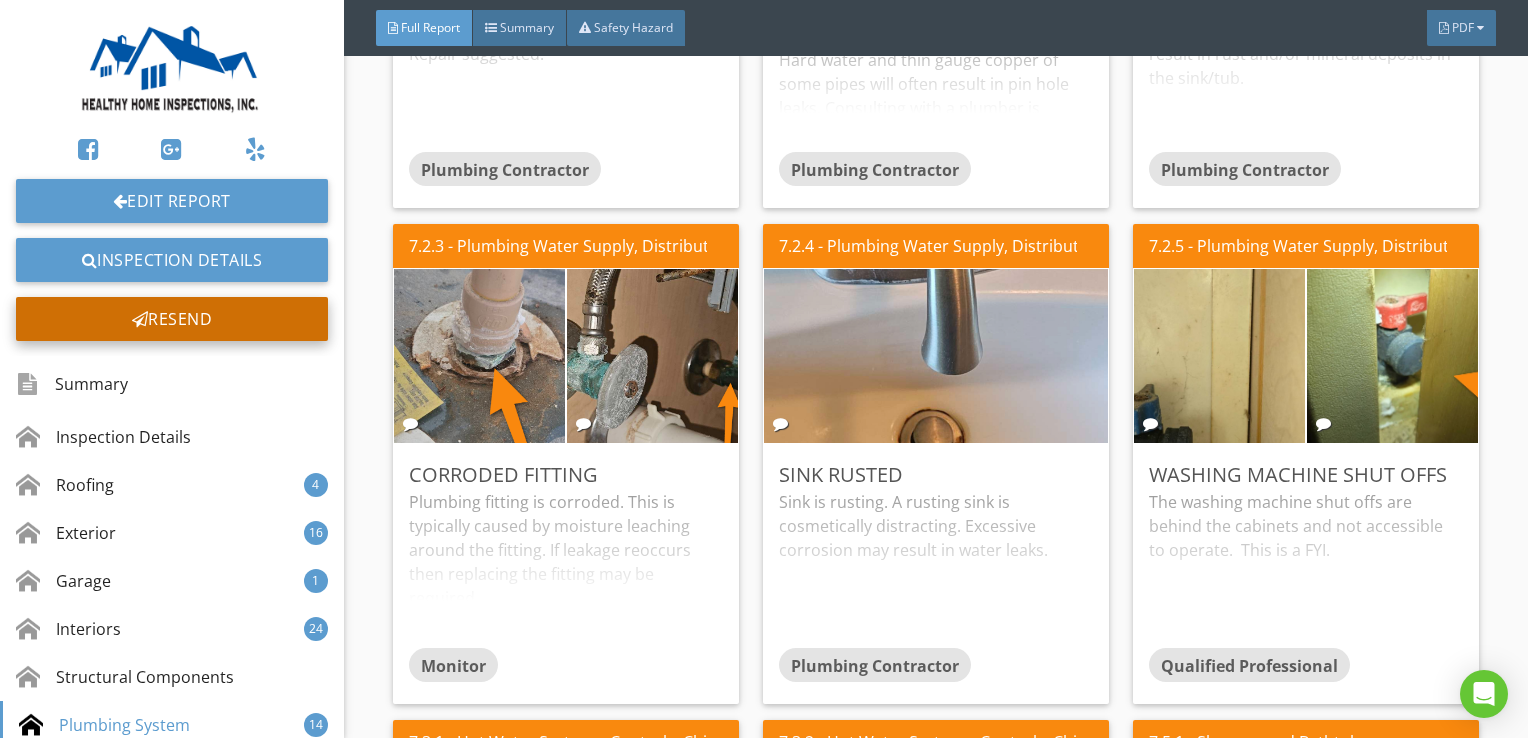 click on "Resend" at bounding box center (172, 319) 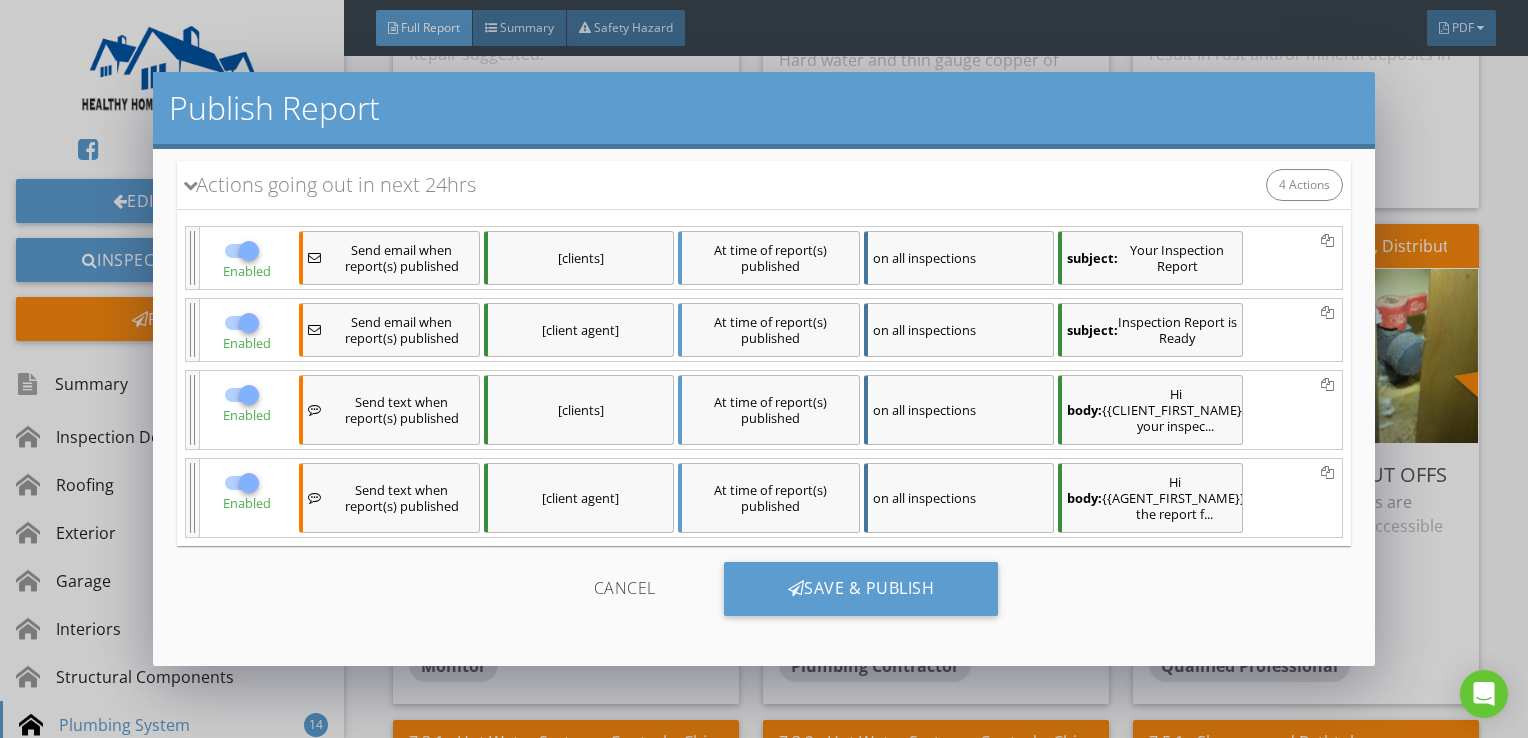 scroll, scrollTop: 105, scrollLeft: 0, axis: vertical 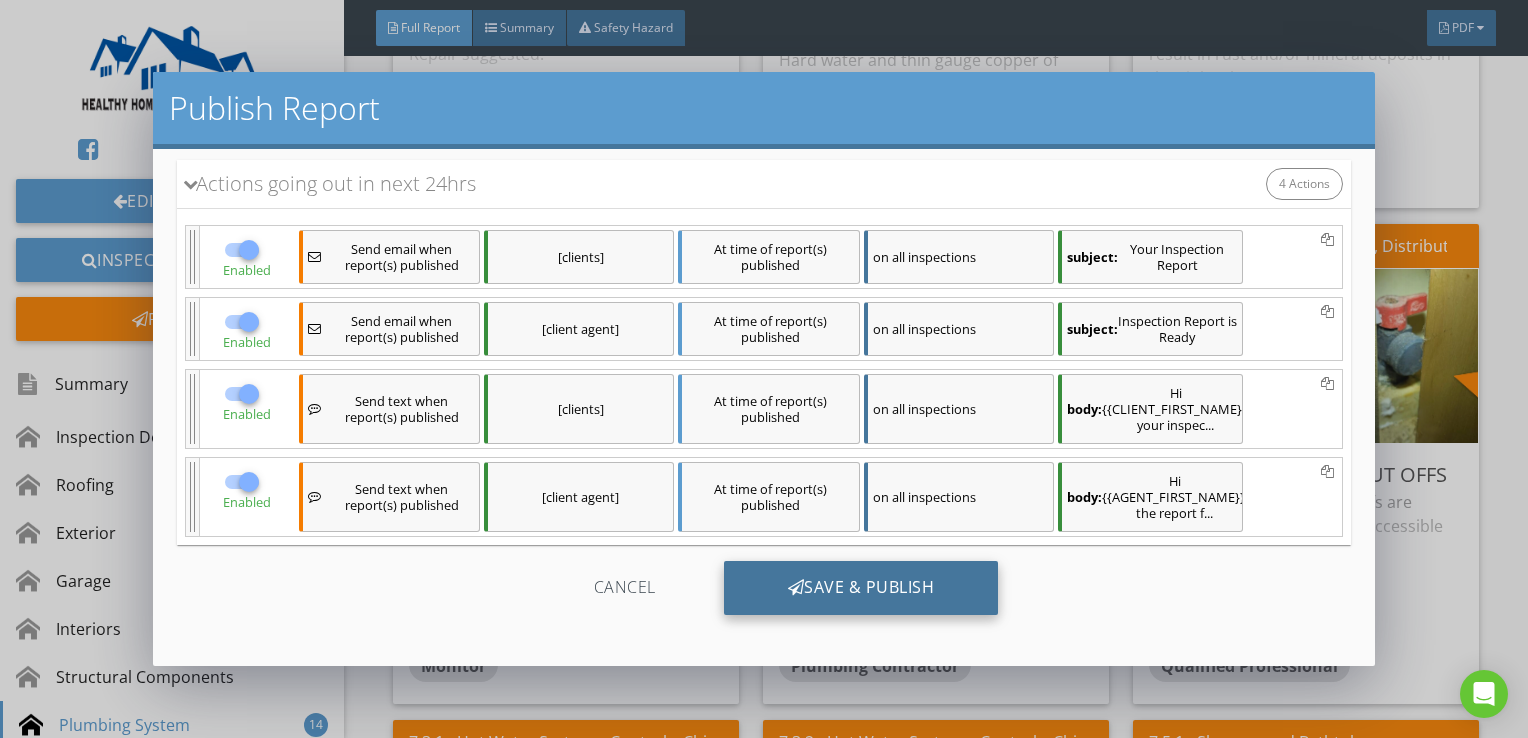 click on "Save & Publish" at bounding box center [861, 588] 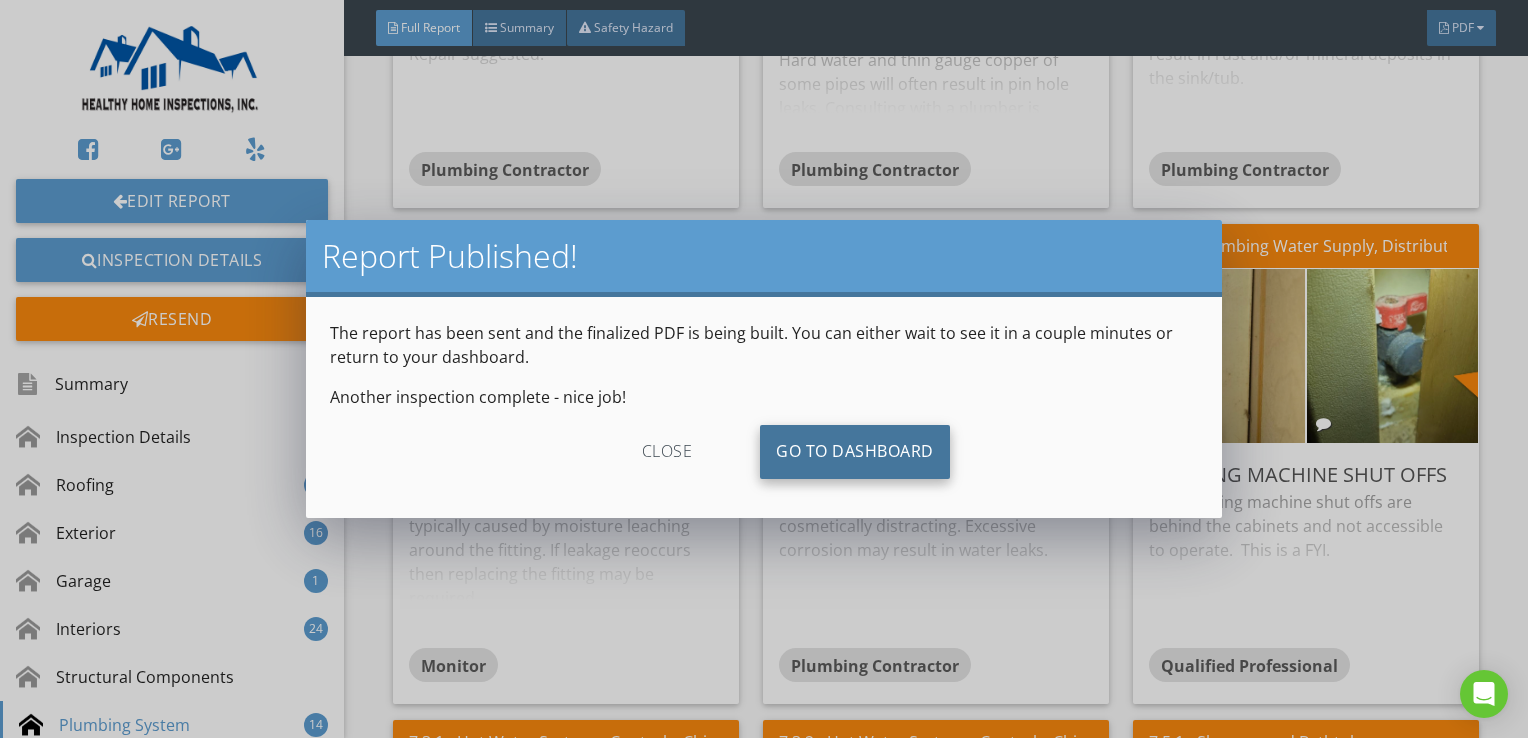 click on "Go To Dashboard" at bounding box center [855, 452] 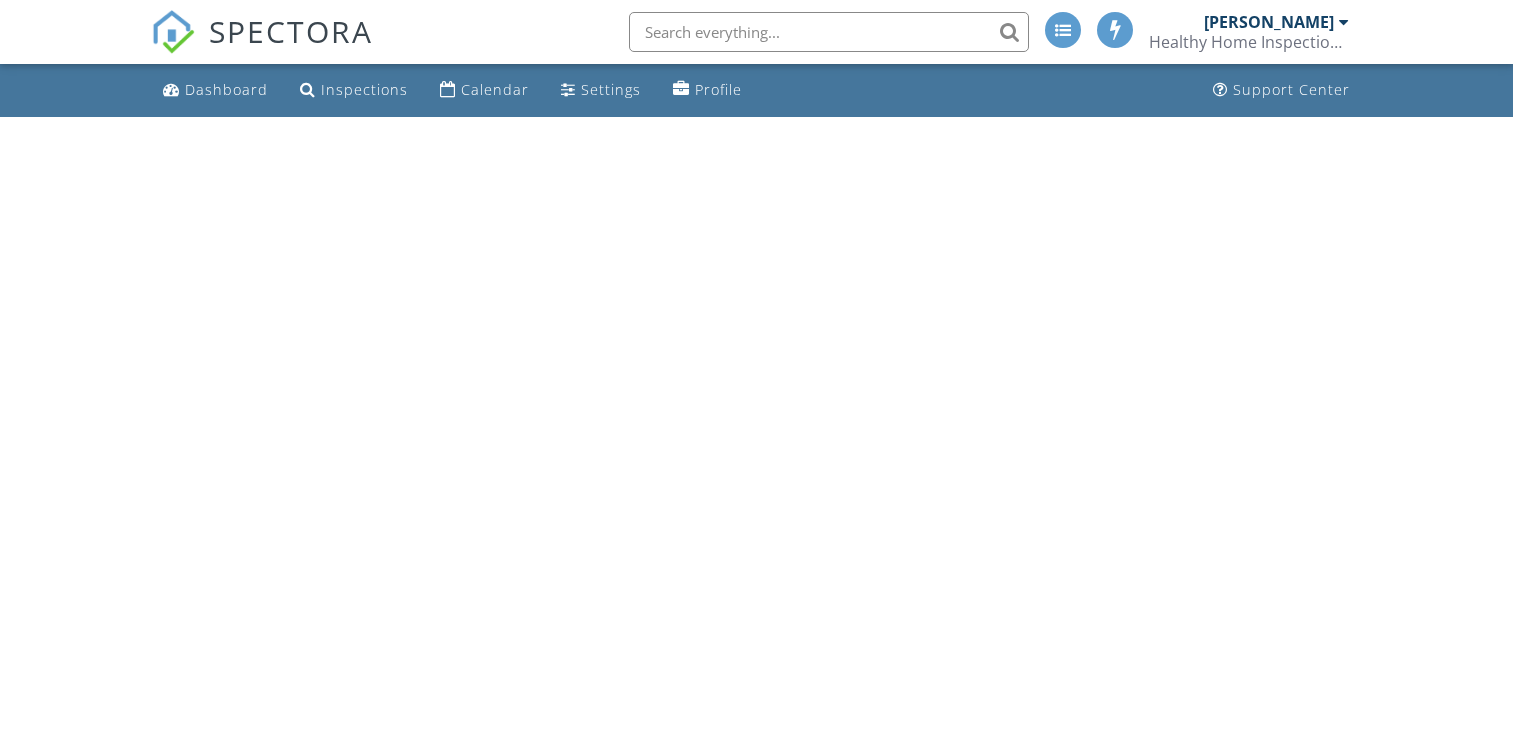 scroll, scrollTop: 0, scrollLeft: 0, axis: both 